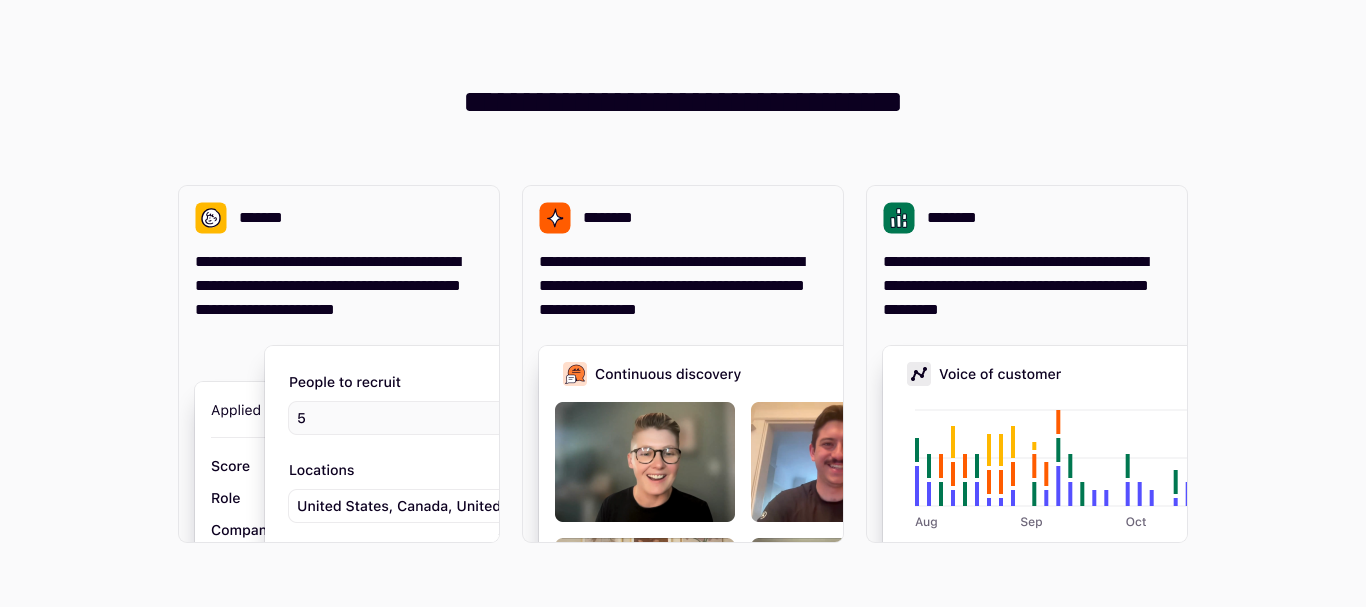 scroll, scrollTop: 0, scrollLeft: 0, axis: both 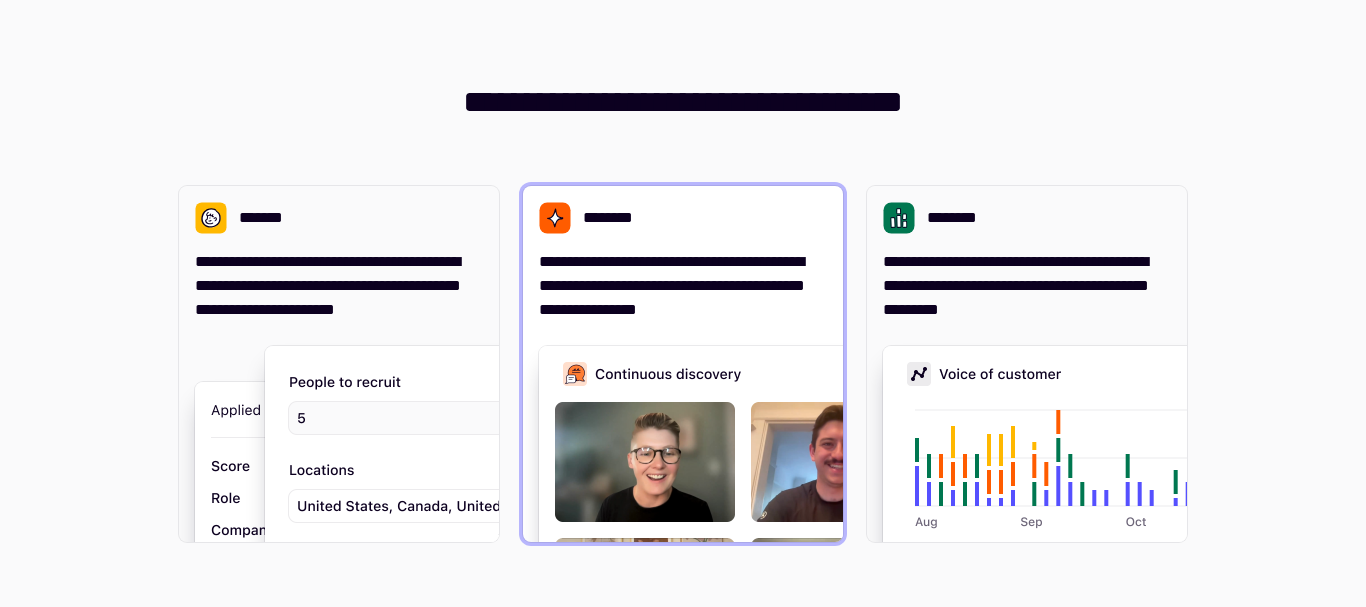 click on "**********" at bounding box center (683, 286) 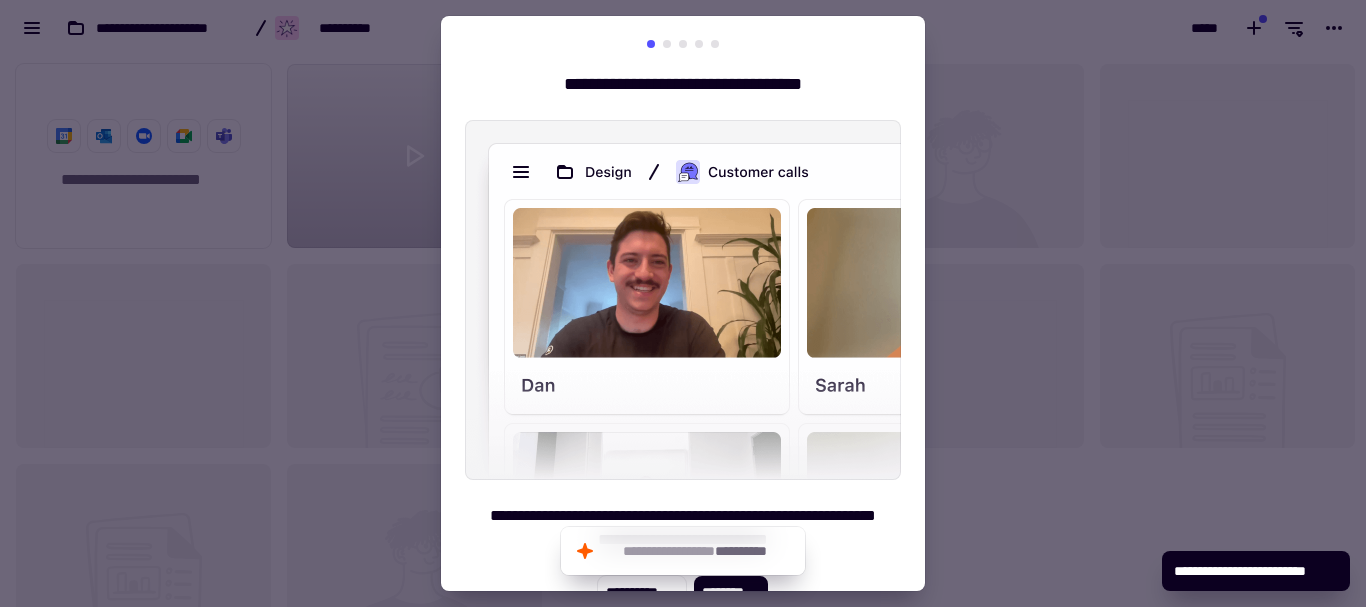 scroll, scrollTop: 16, scrollLeft: 16, axis: both 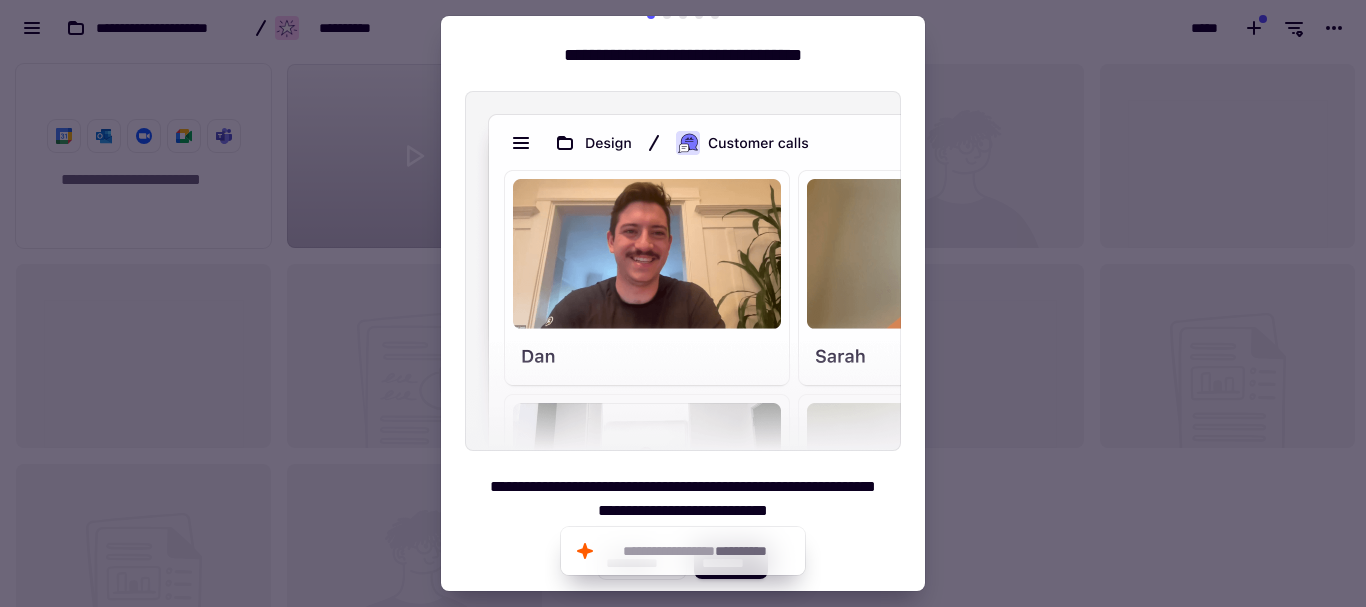 click at bounding box center [683, 303] 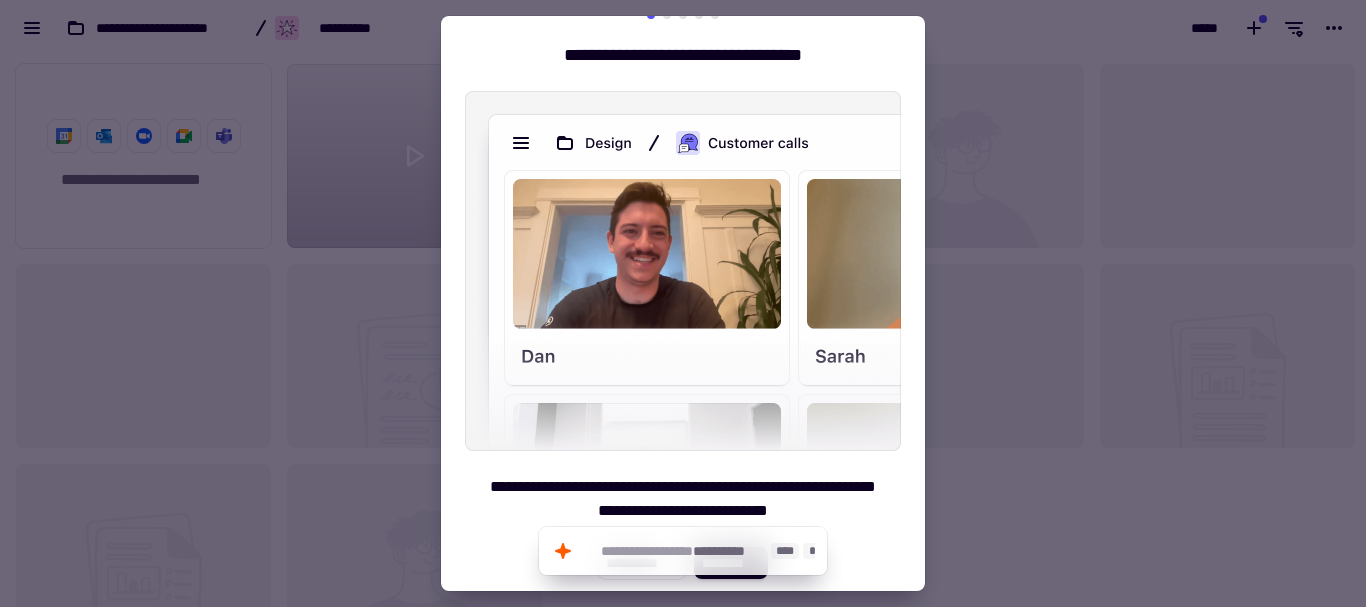 click on "**********" 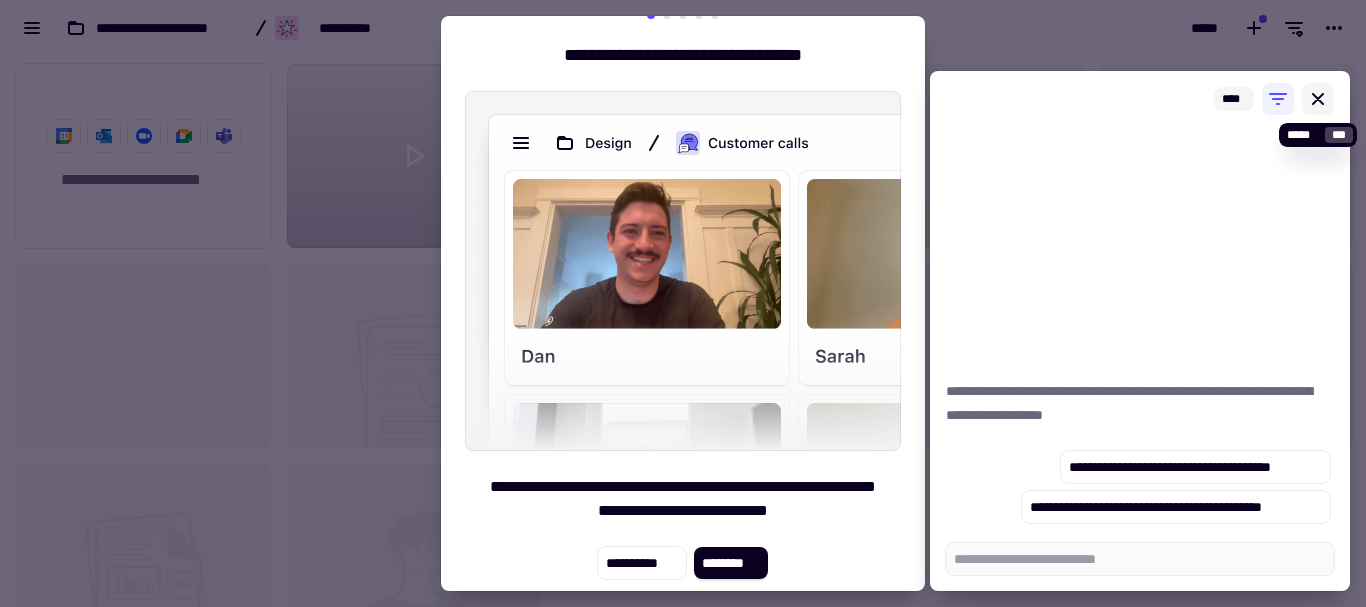 type on "*" 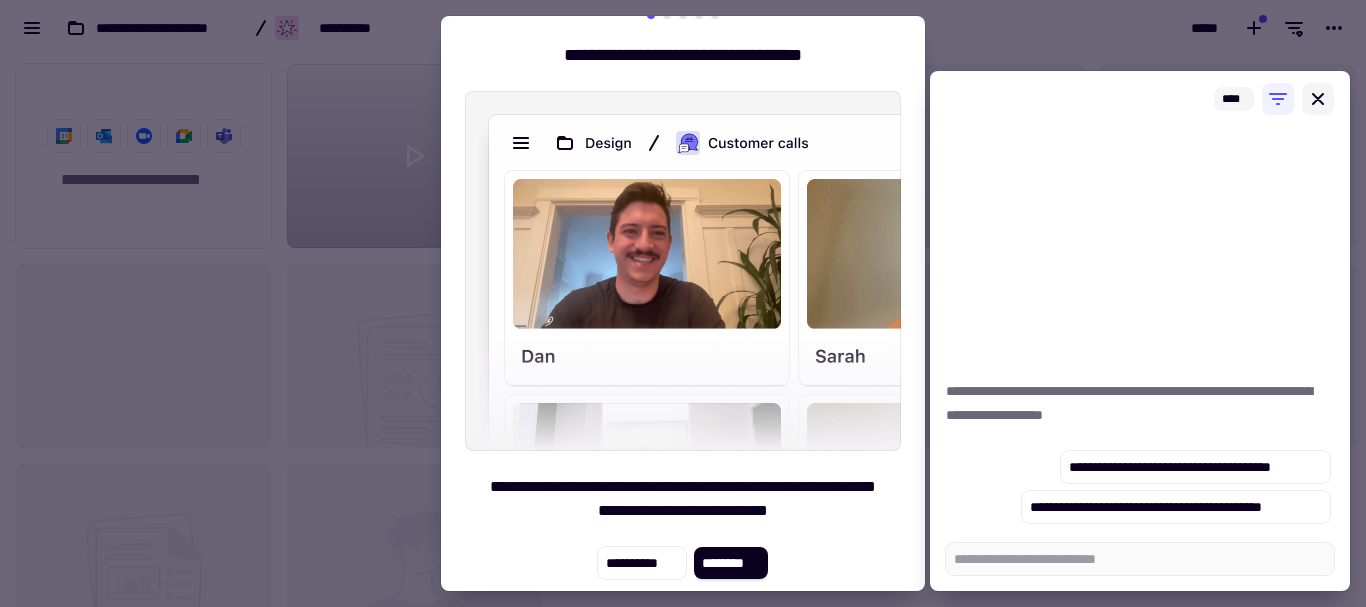 click at bounding box center [1318, 99] 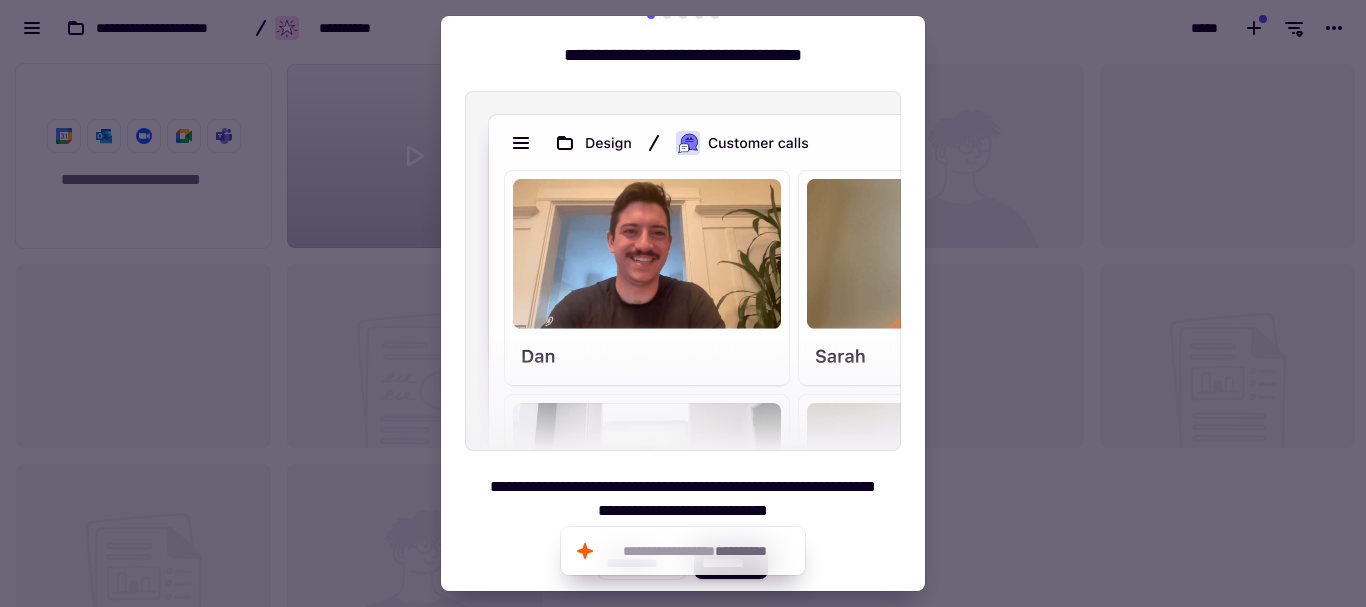 click at bounding box center (683, 303) 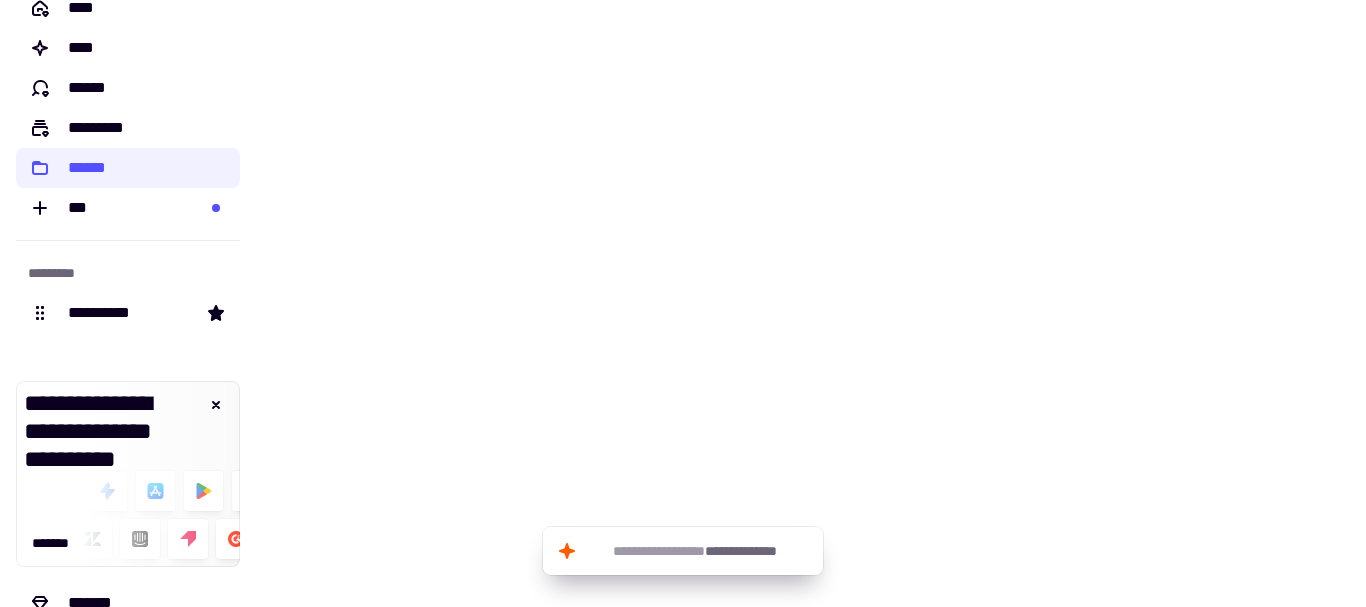 scroll, scrollTop: 0, scrollLeft: 0, axis: both 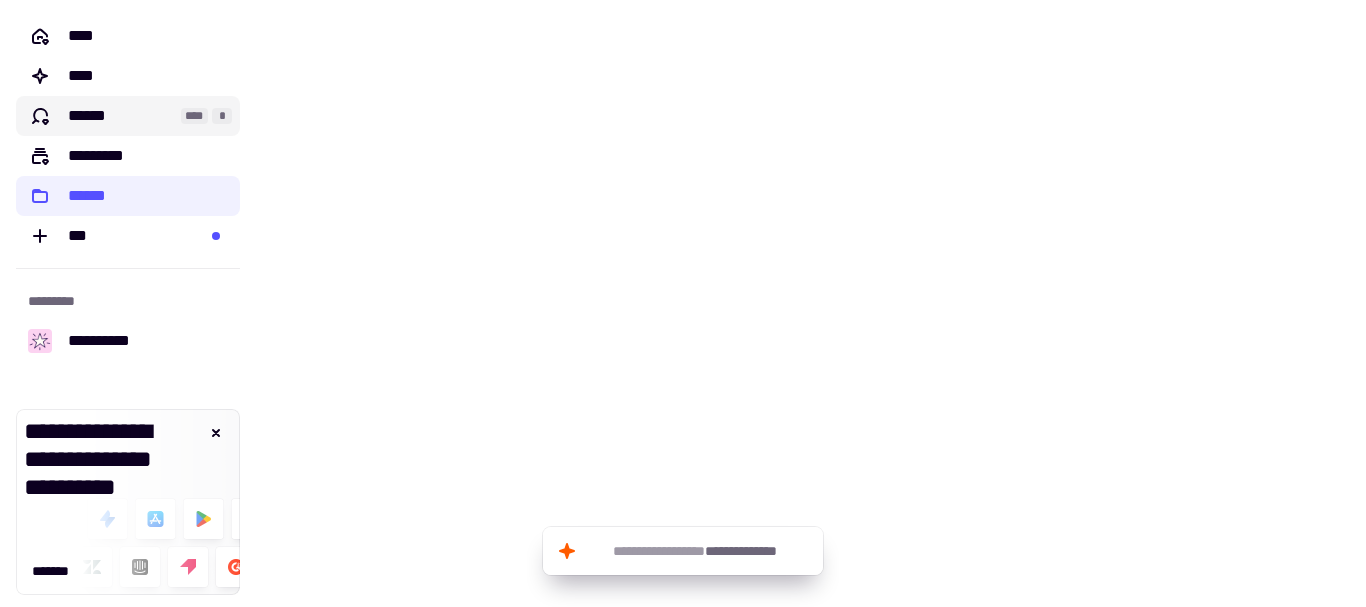 click on "******" 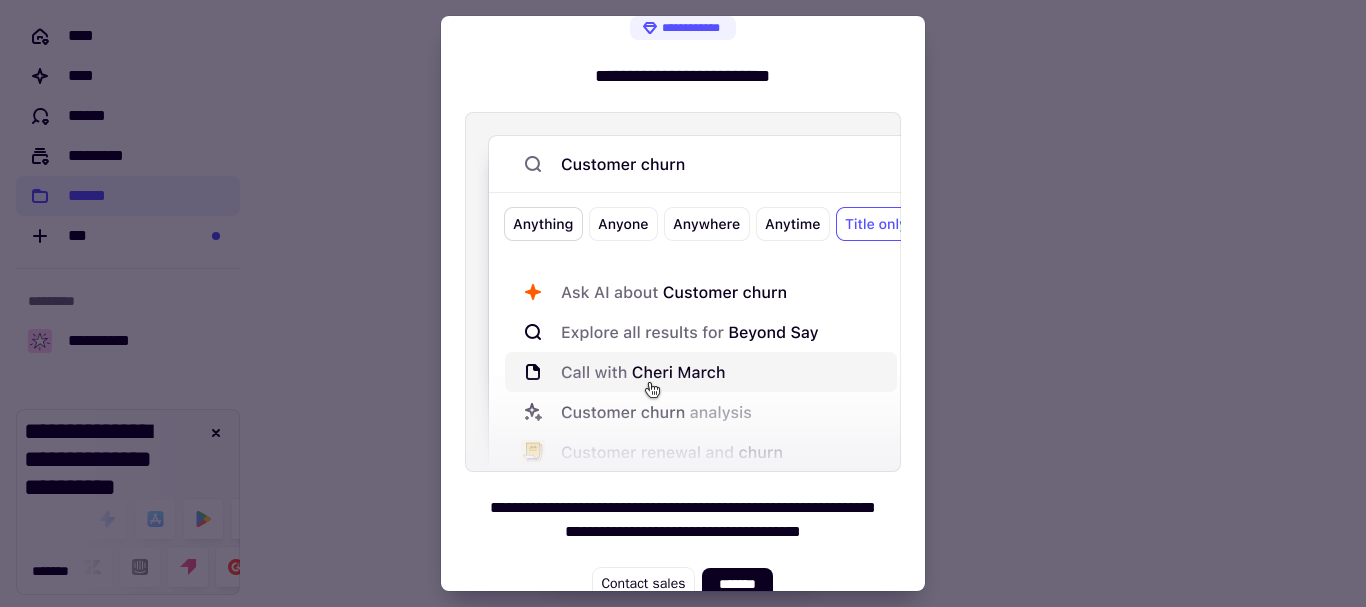 scroll, scrollTop: 45, scrollLeft: 0, axis: vertical 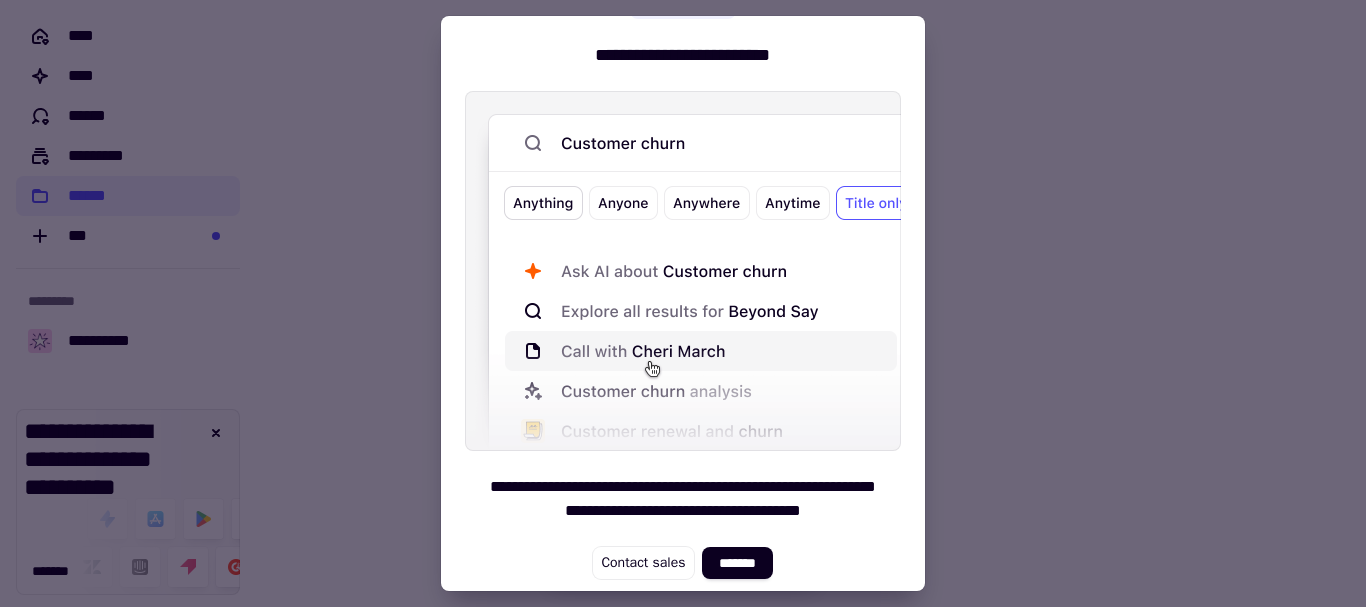 click at bounding box center [683, 303] 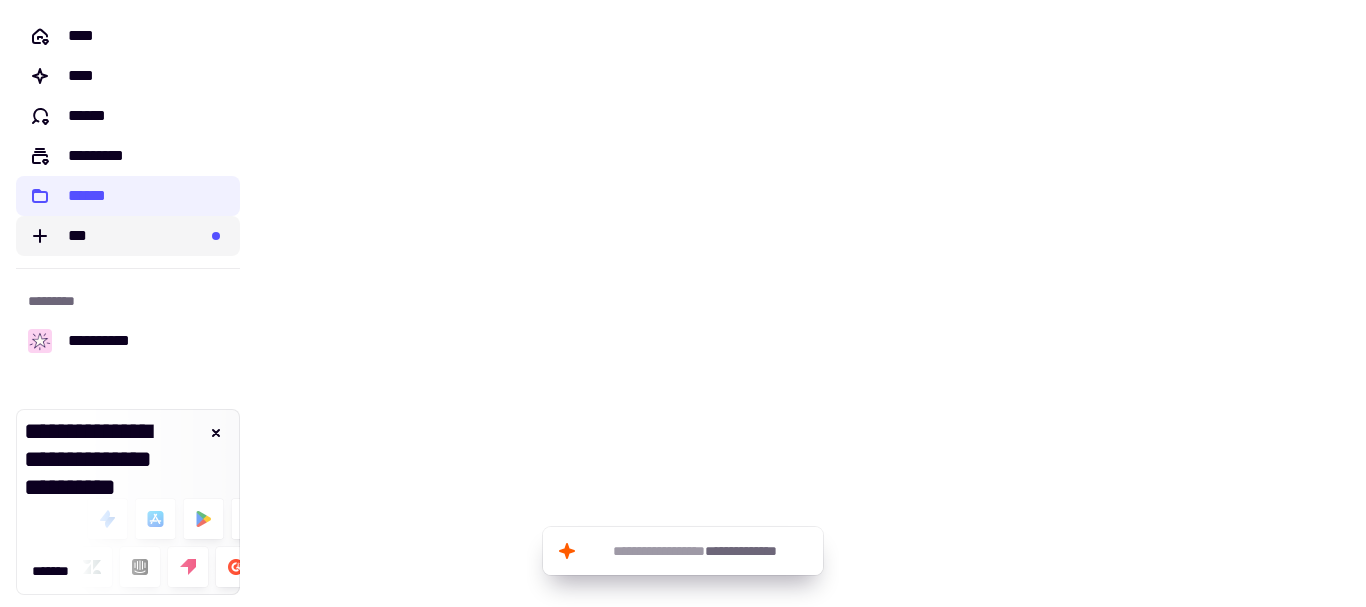 click on "***" 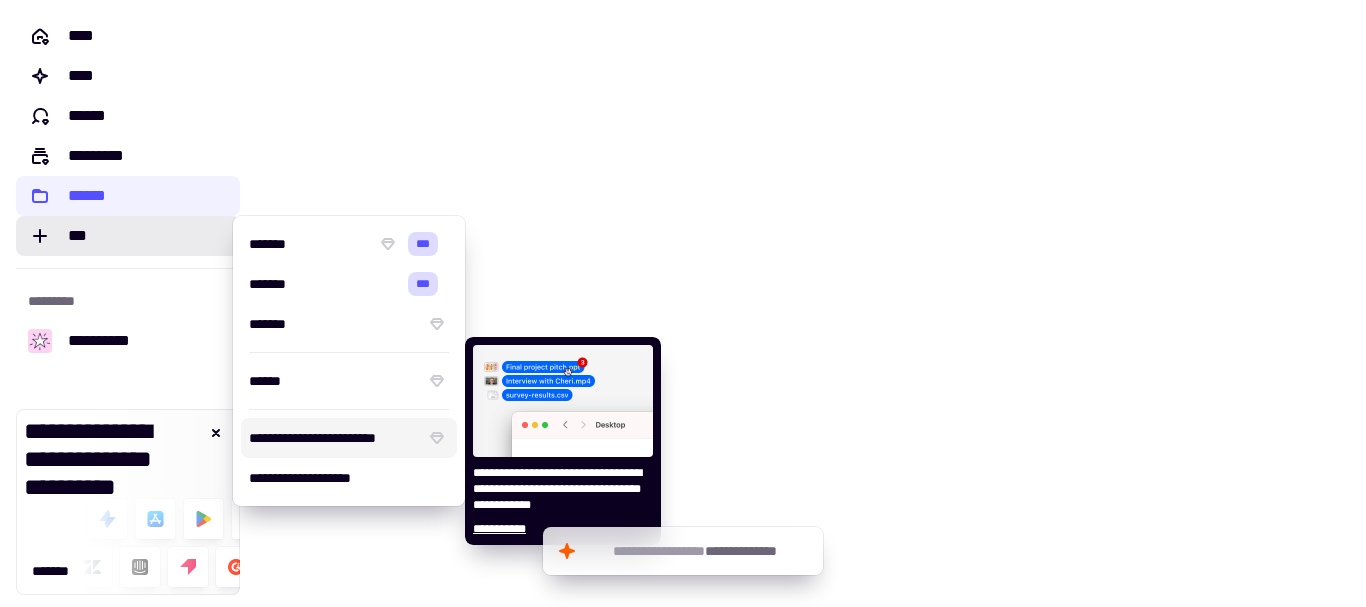click on "**********" at bounding box center [333, 438] 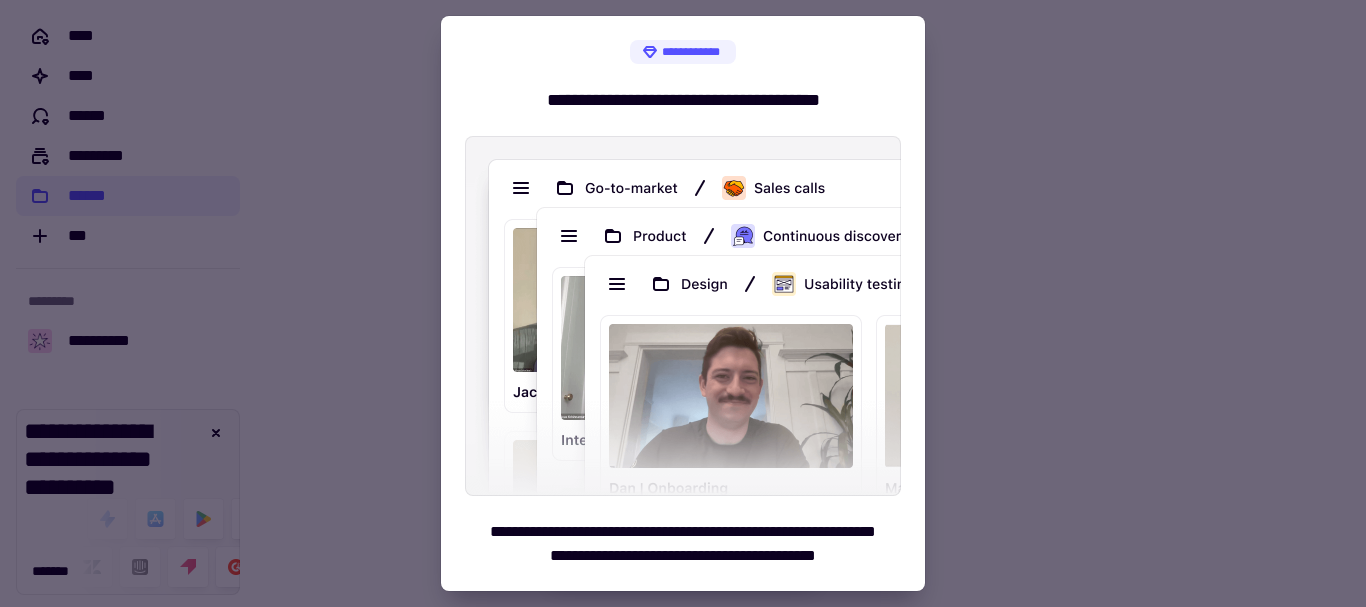 scroll, scrollTop: 45, scrollLeft: 0, axis: vertical 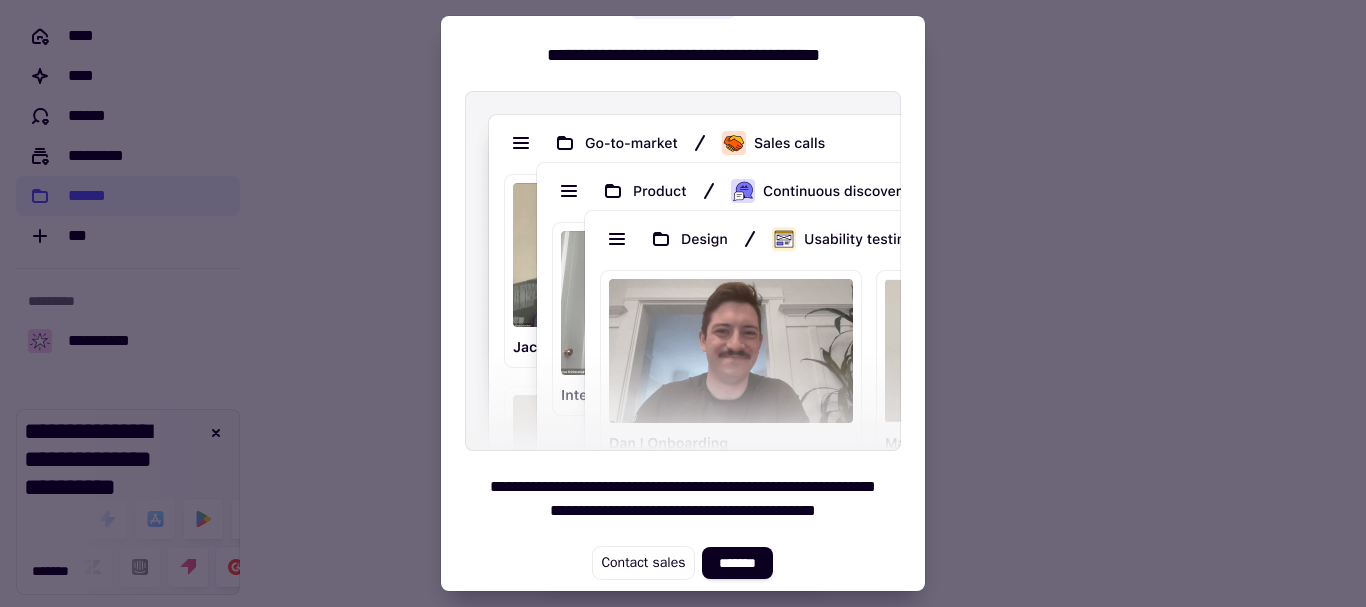 click at bounding box center [683, 303] 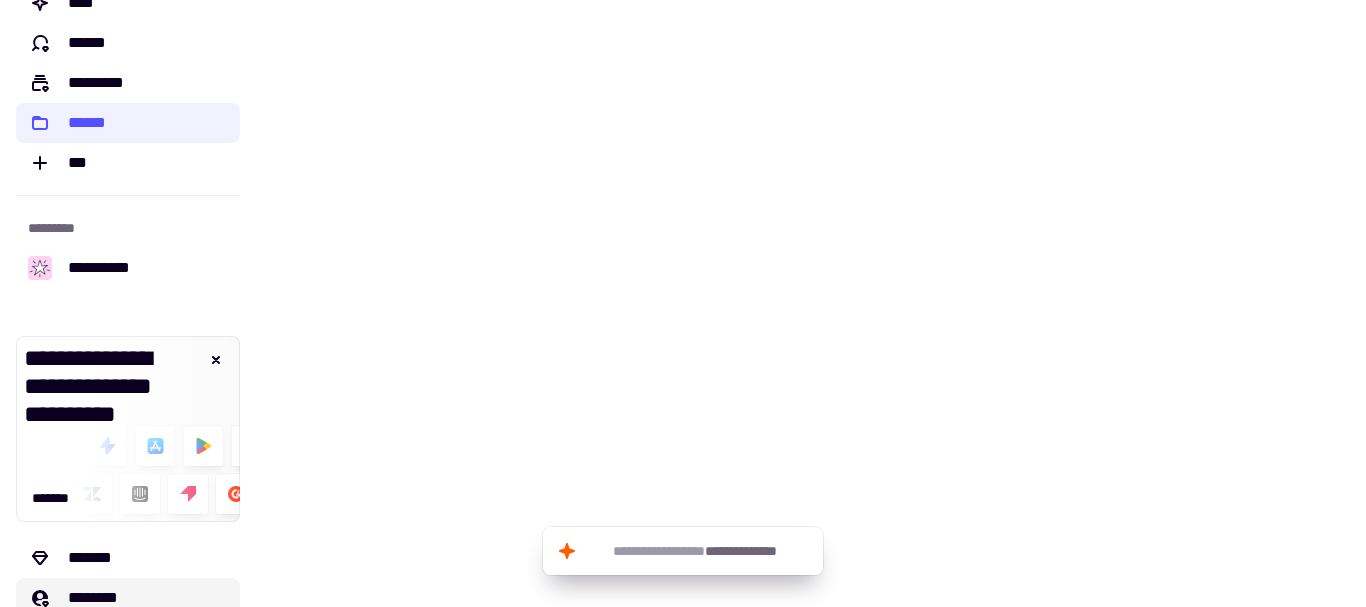 scroll, scrollTop: 0, scrollLeft: 0, axis: both 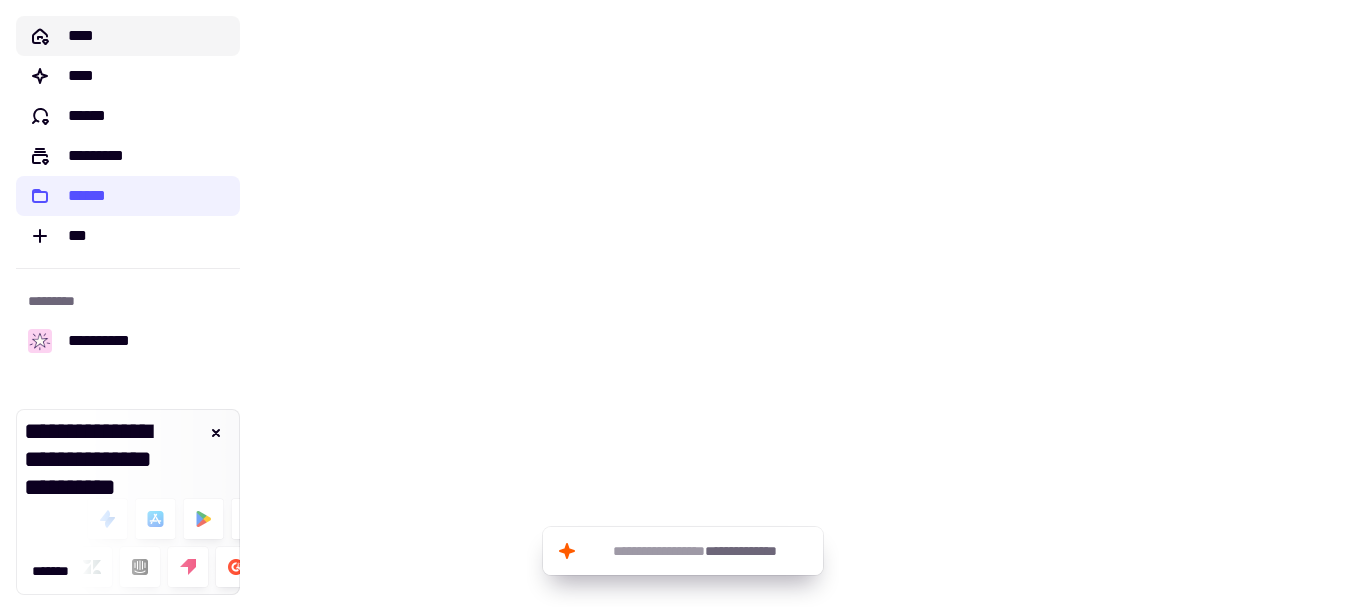 click on "****" 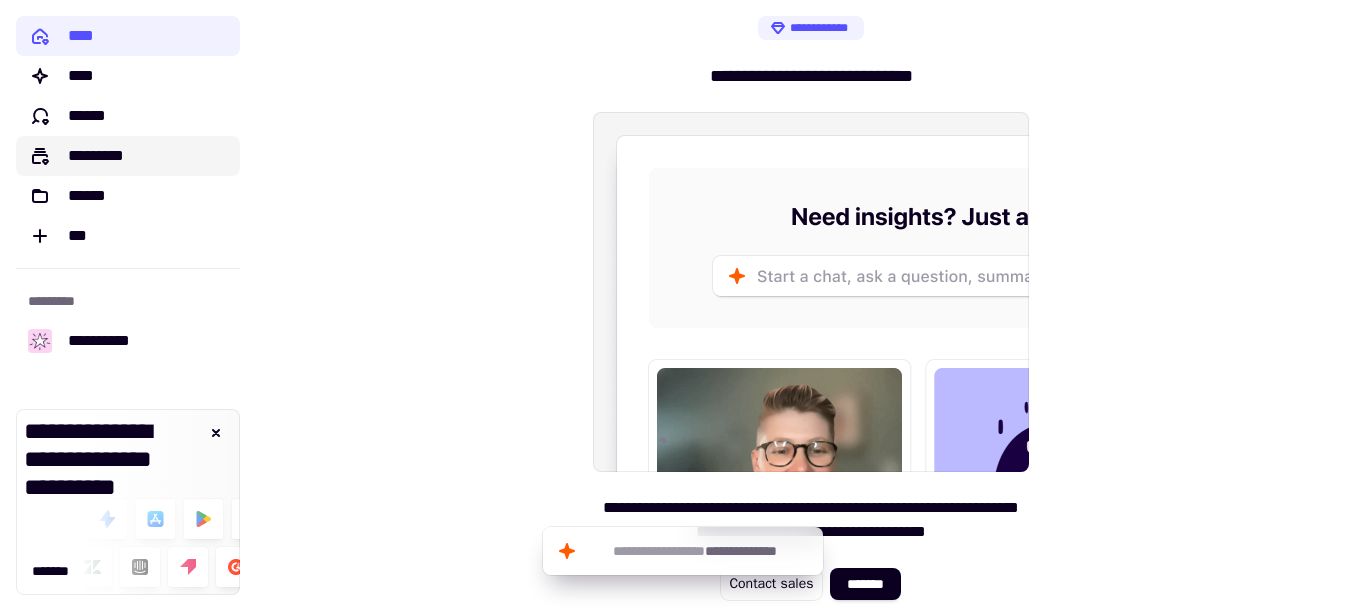 click on "*********" 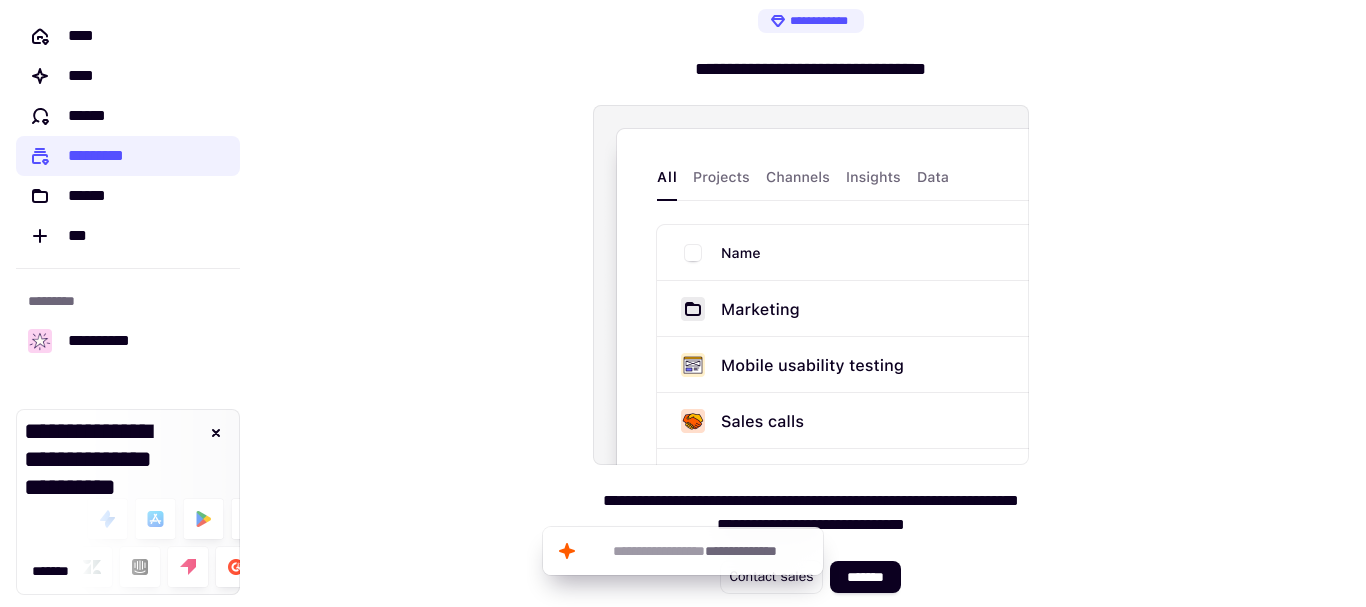 scroll, scrollTop: 9, scrollLeft: 0, axis: vertical 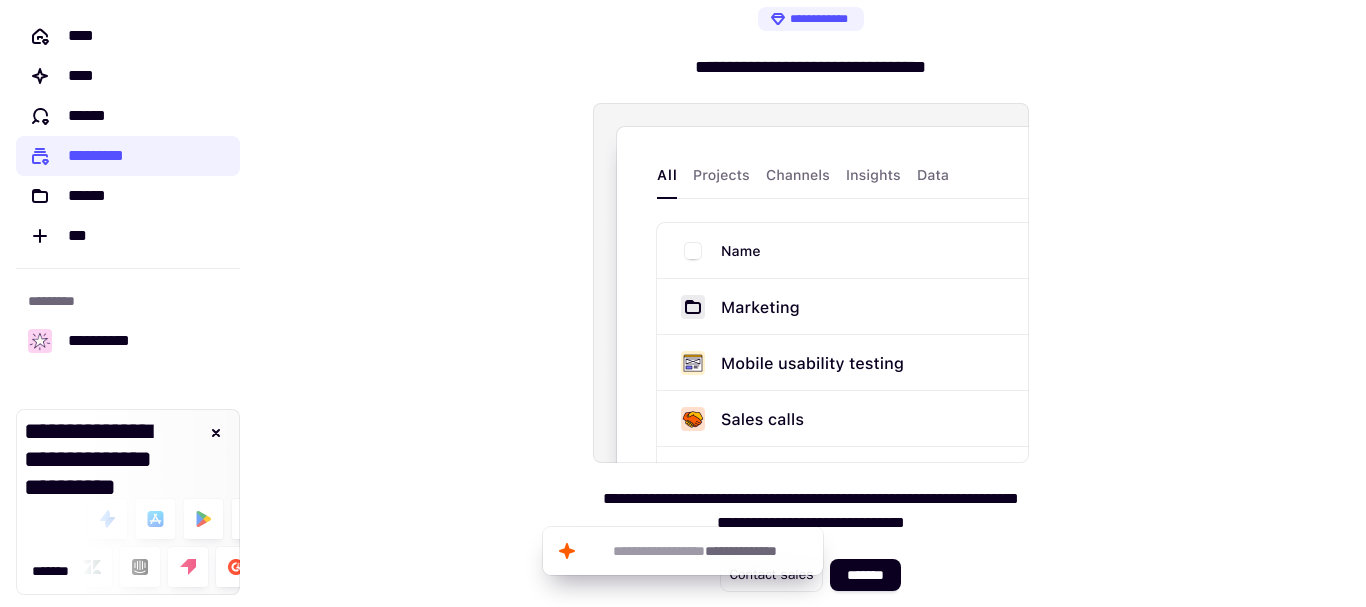 click at bounding box center [811, 283] 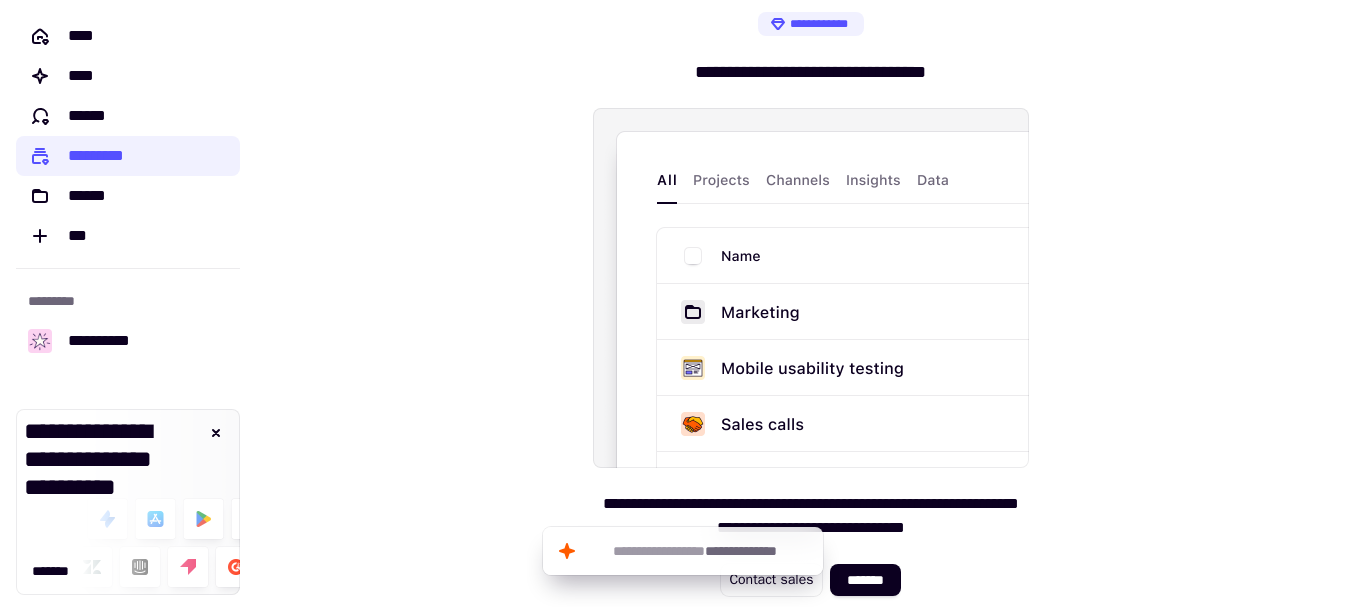 scroll, scrollTop: 0, scrollLeft: 0, axis: both 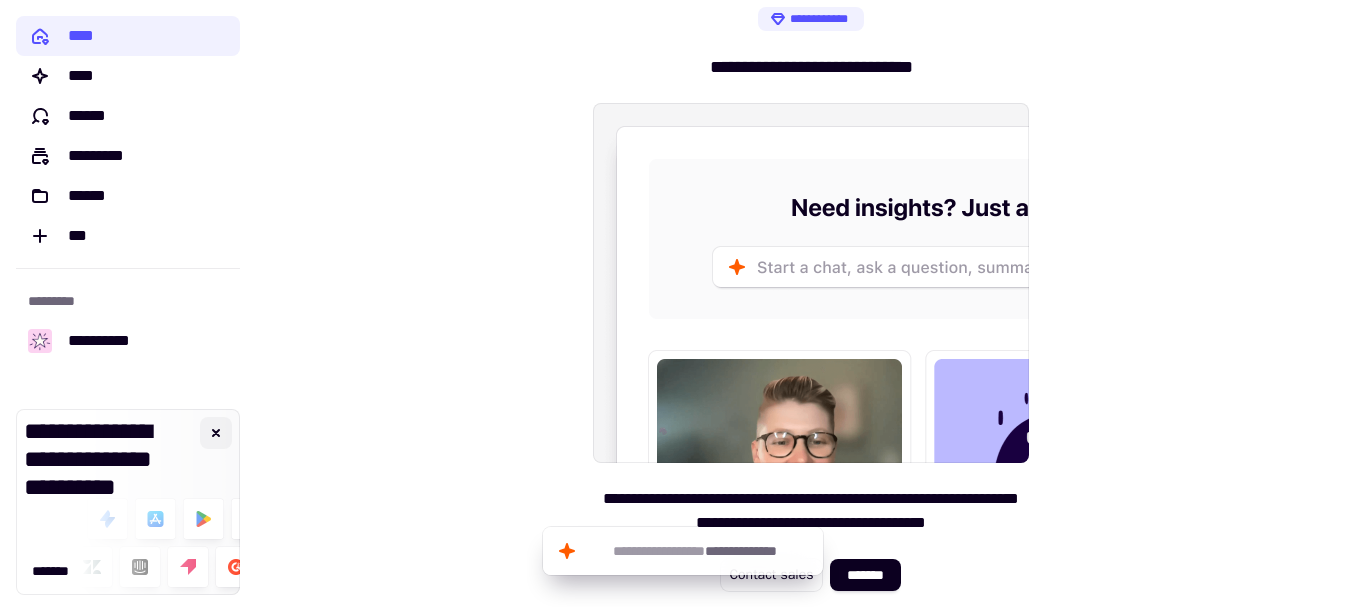 click 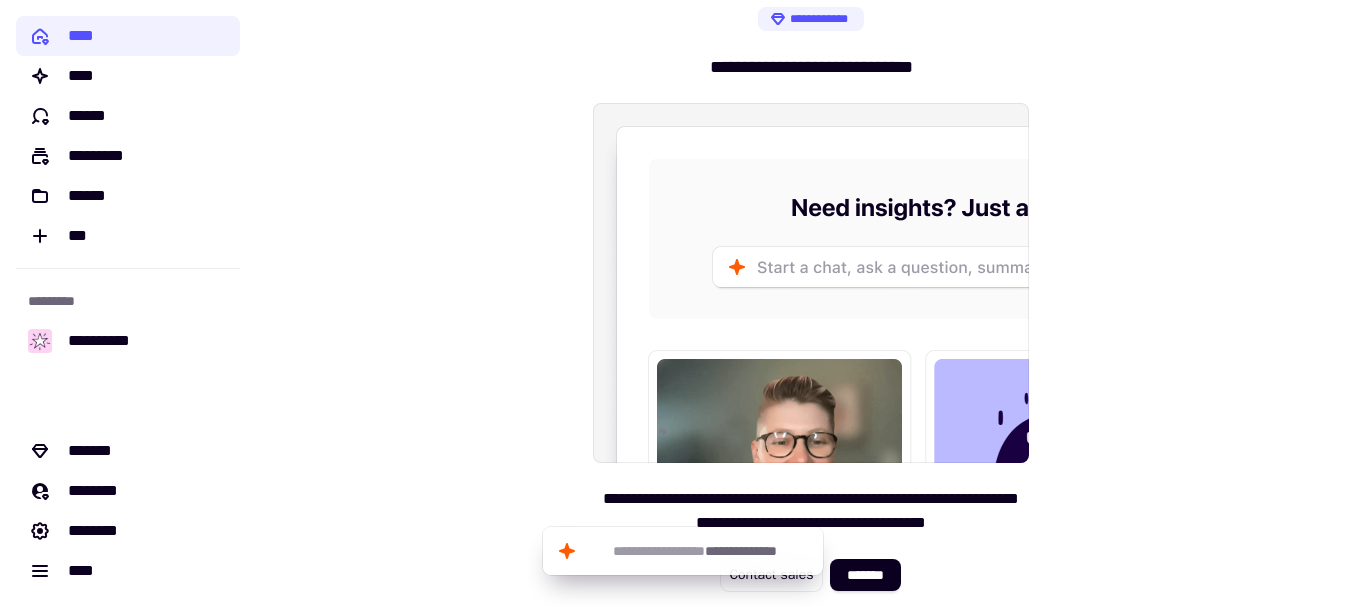 scroll, scrollTop: 0, scrollLeft: 0, axis: both 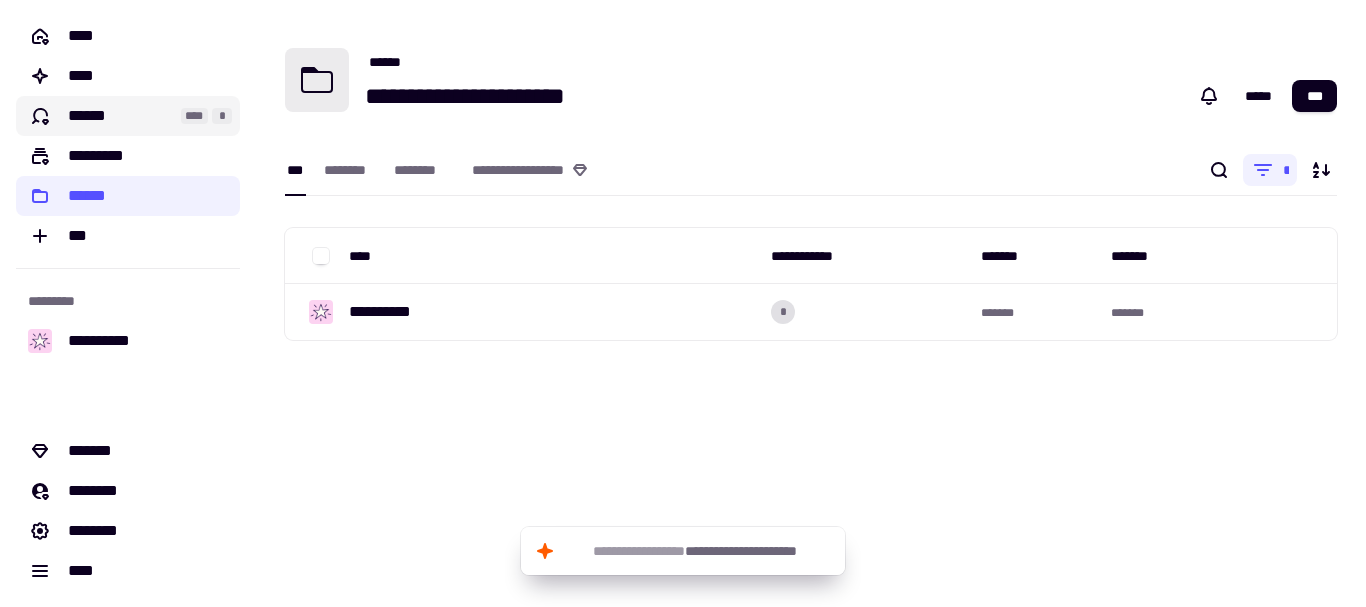 click on "******" 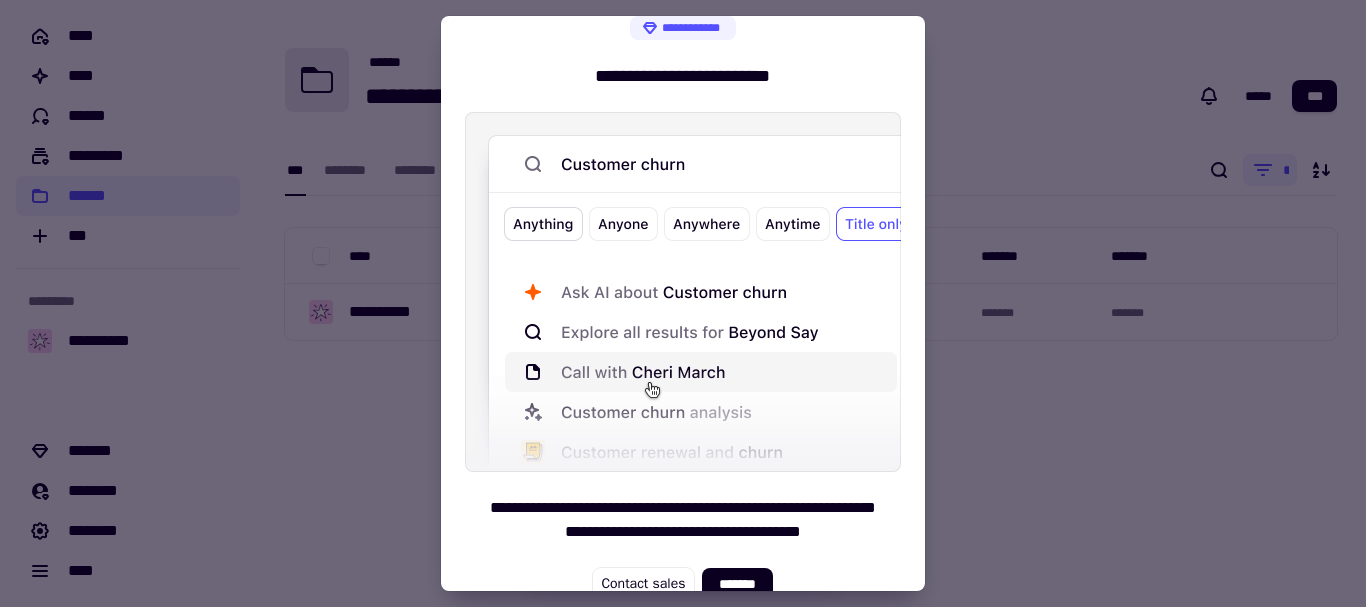 scroll, scrollTop: 45, scrollLeft: 0, axis: vertical 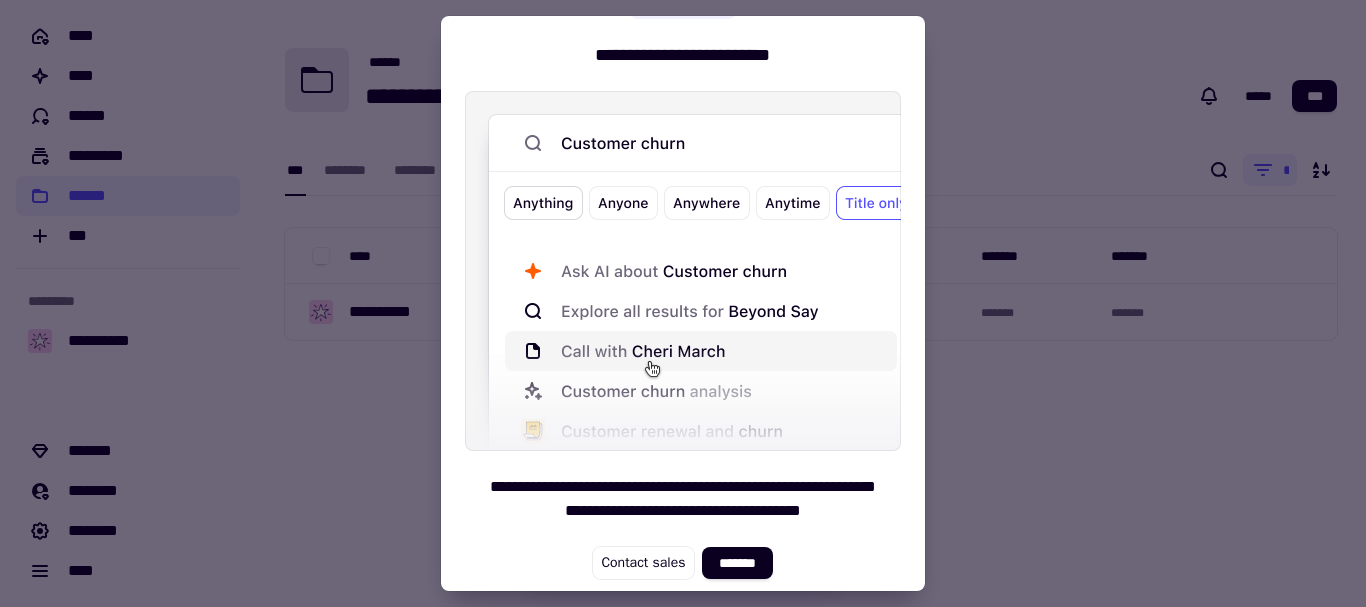 click at bounding box center [683, 303] 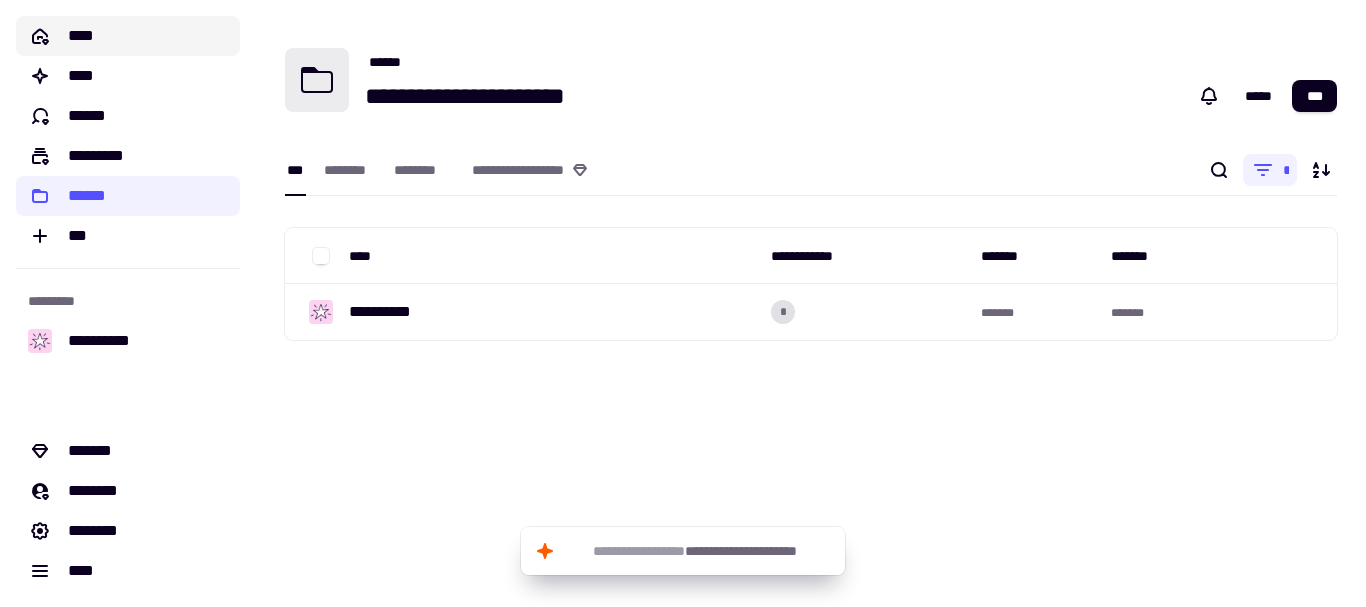 click on "****" 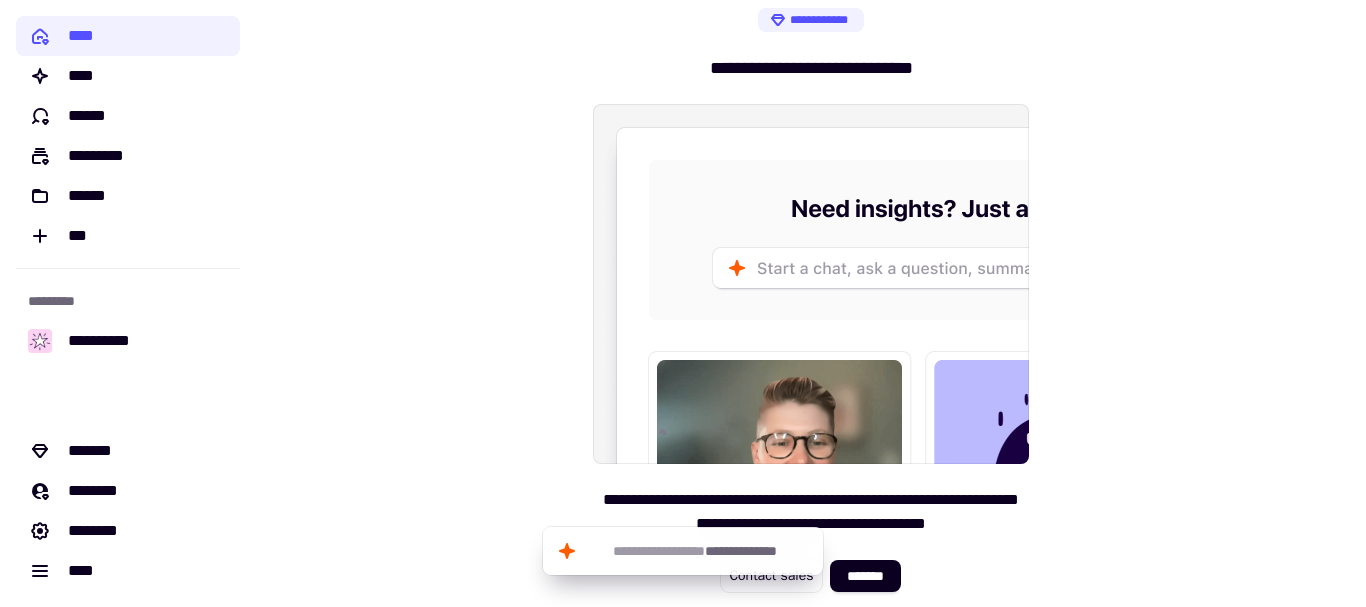 scroll, scrollTop: 9, scrollLeft: 0, axis: vertical 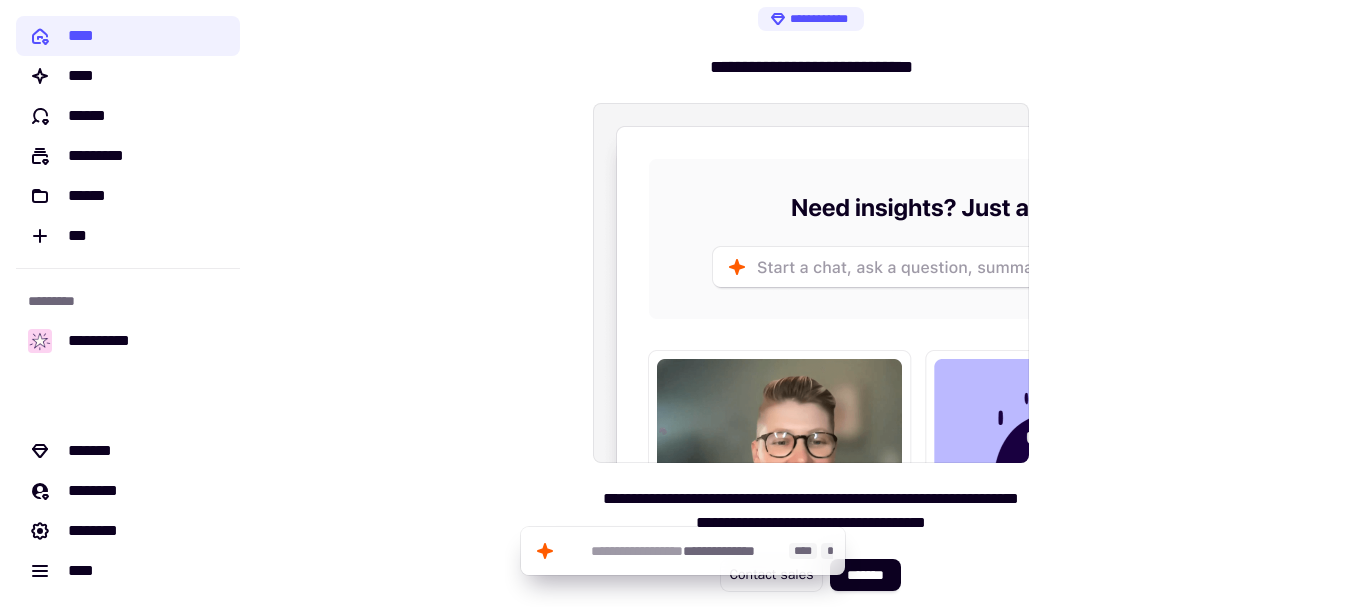click on "**********" 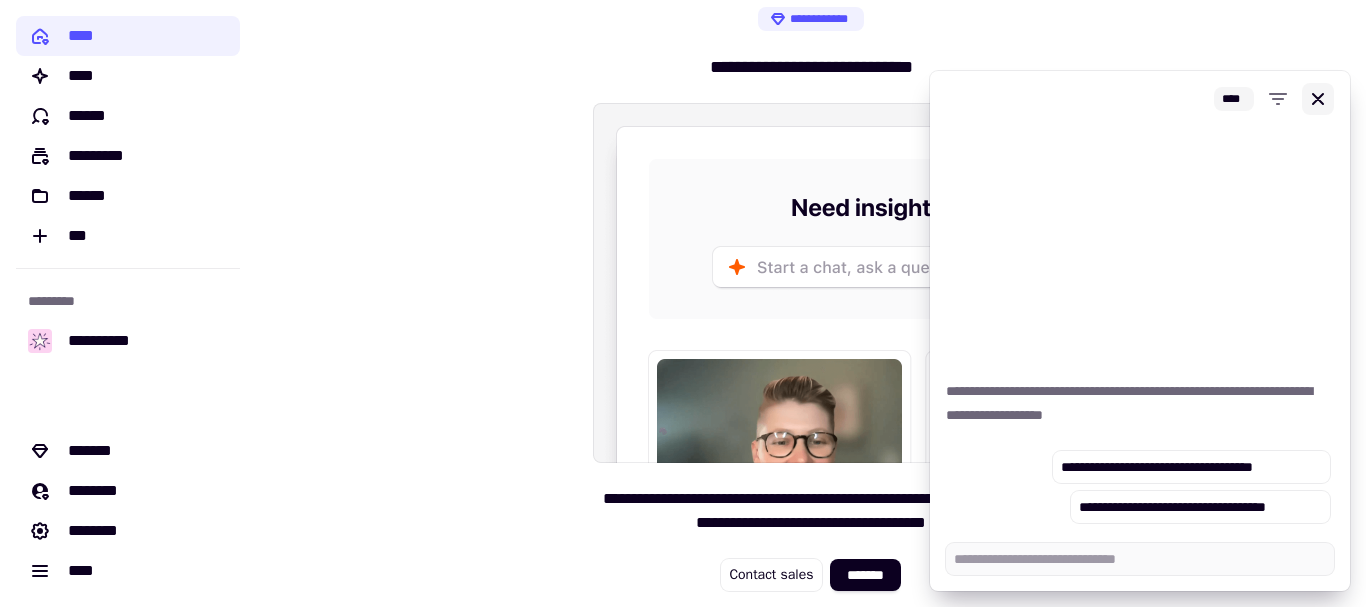type on "*" 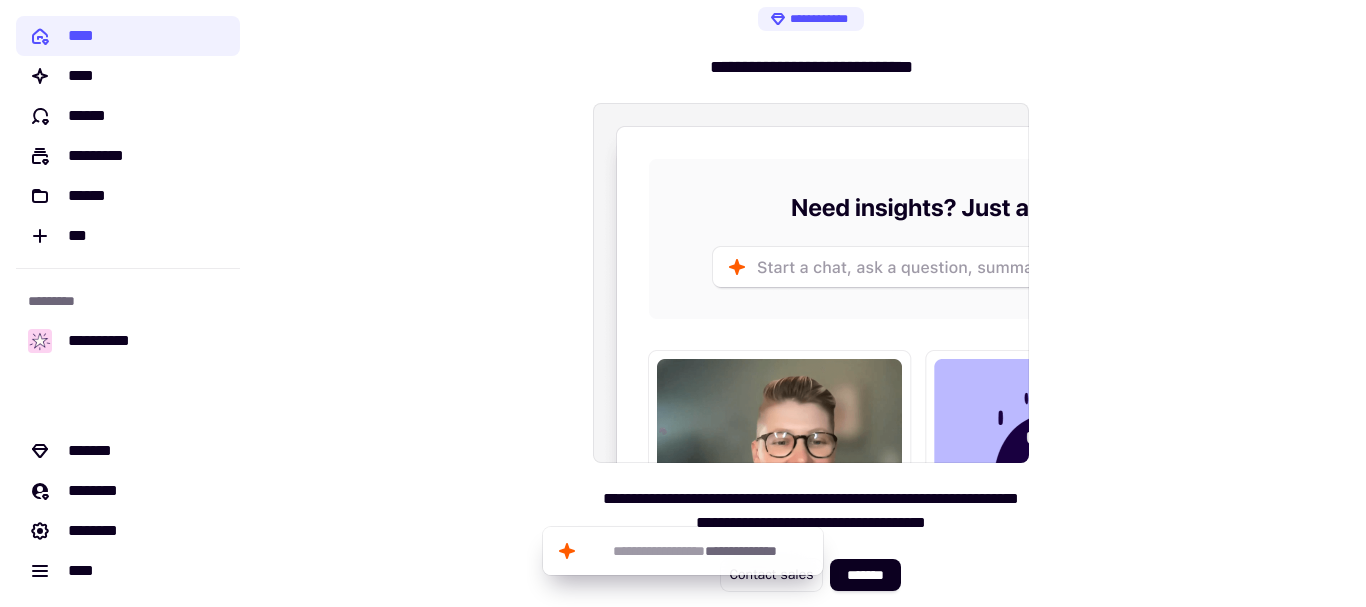 click 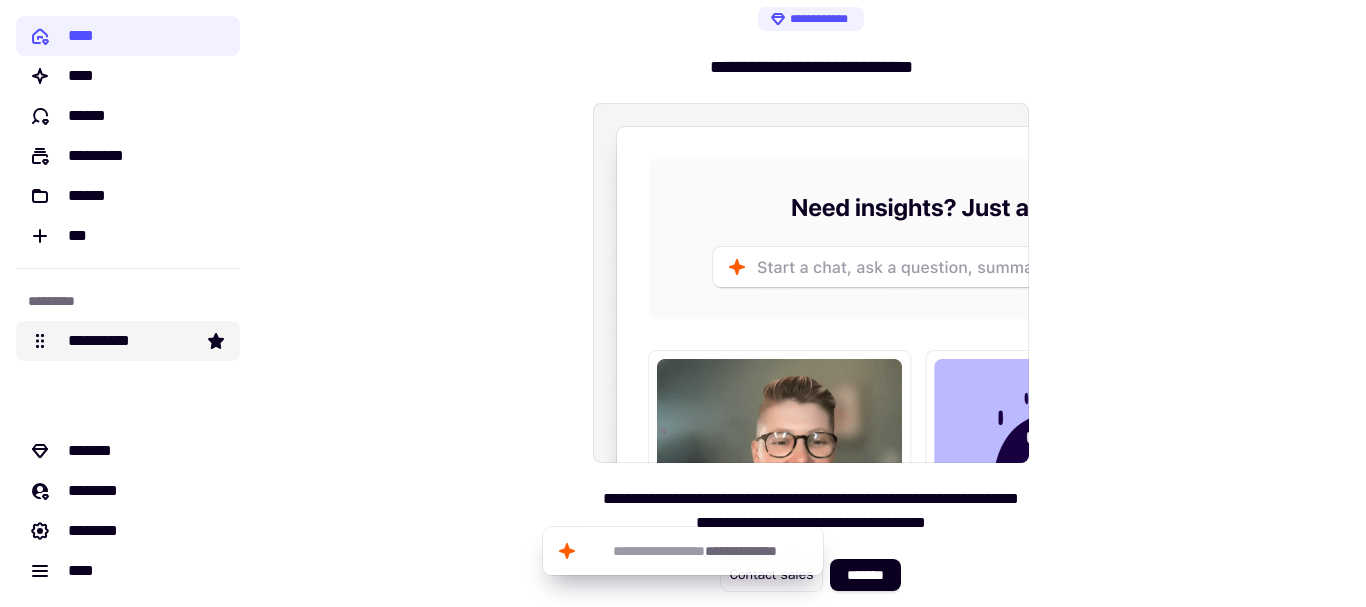 click on "**********" 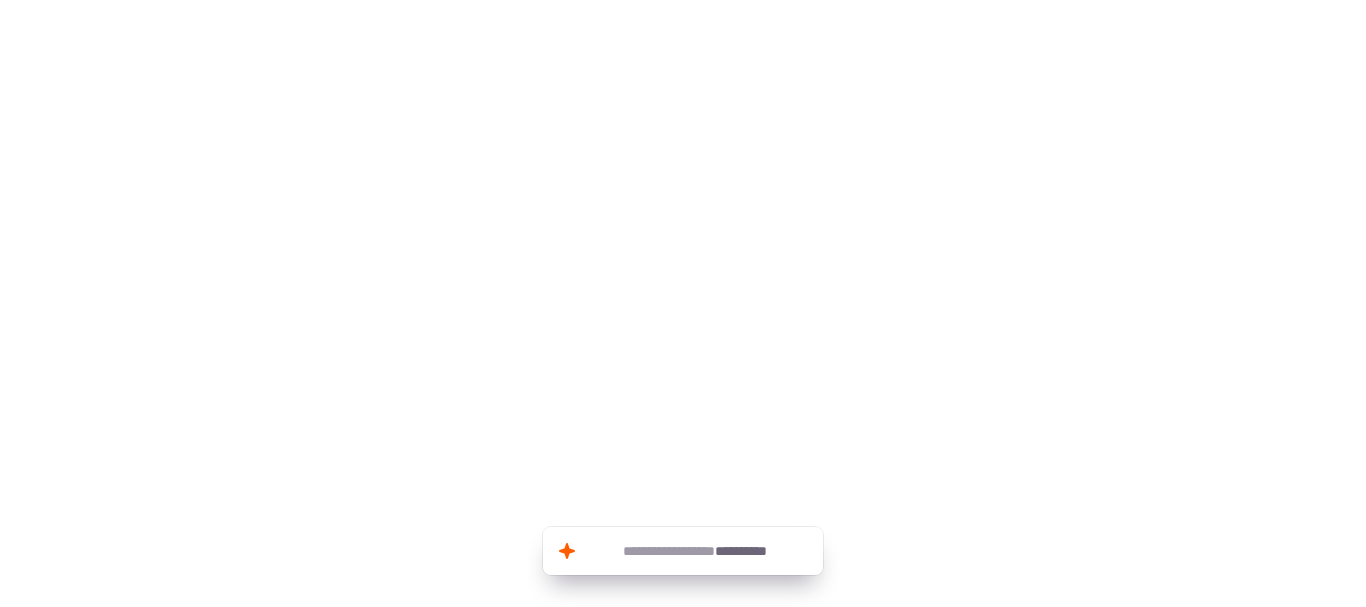 scroll, scrollTop: 0, scrollLeft: 0, axis: both 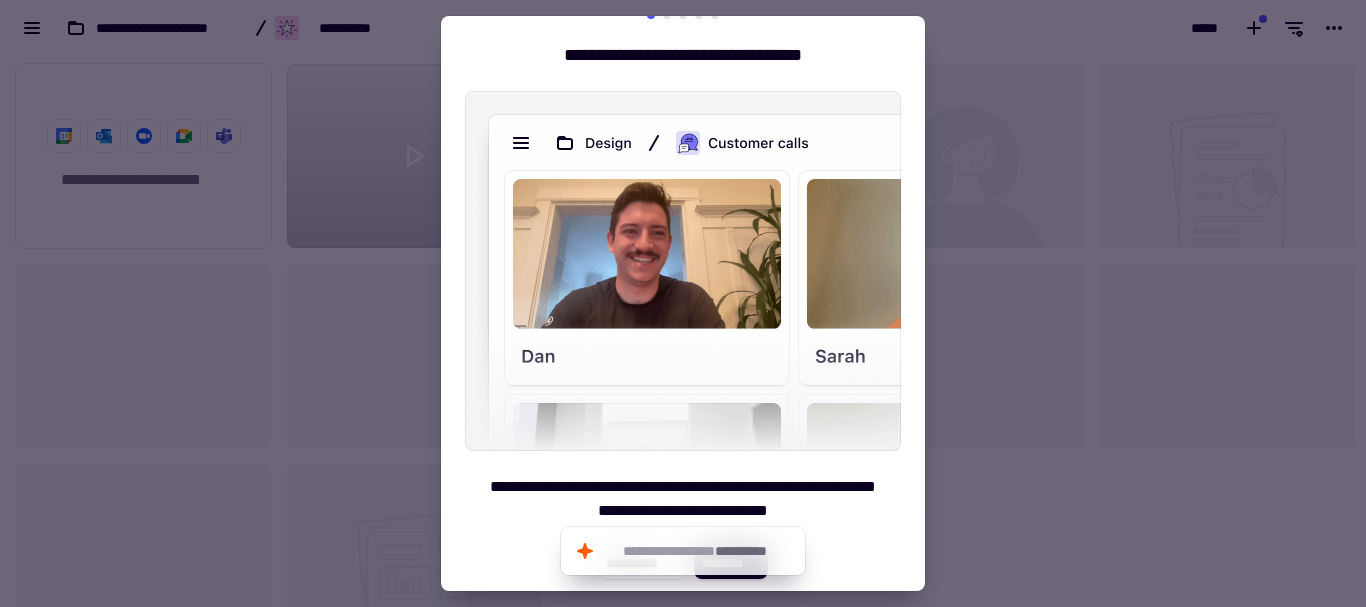 click at bounding box center (683, 303) 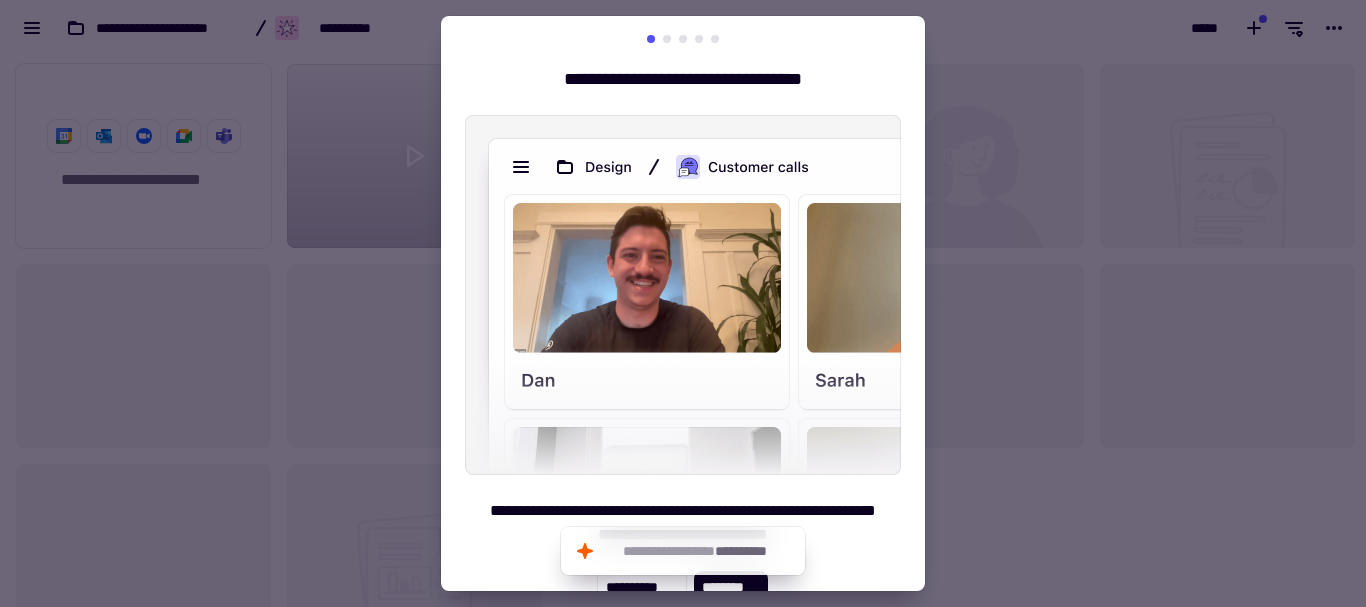 scroll, scrollTop: 0, scrollLeft: 0, axis: both 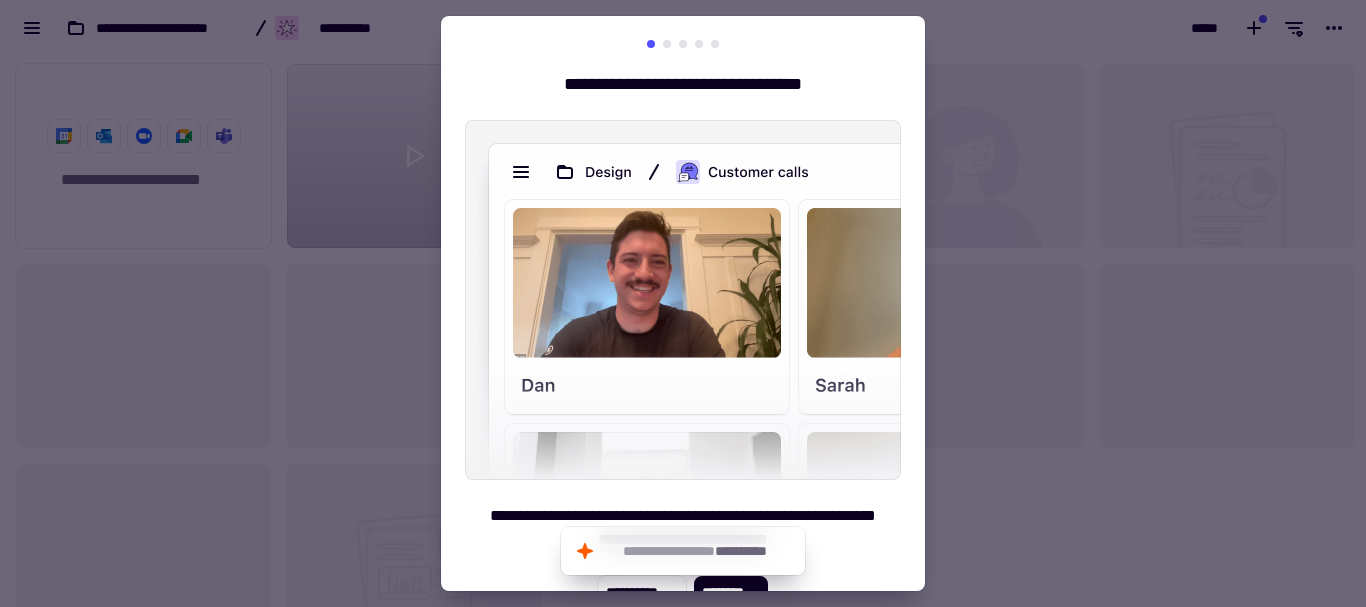 click at bounding box center [683, 44] 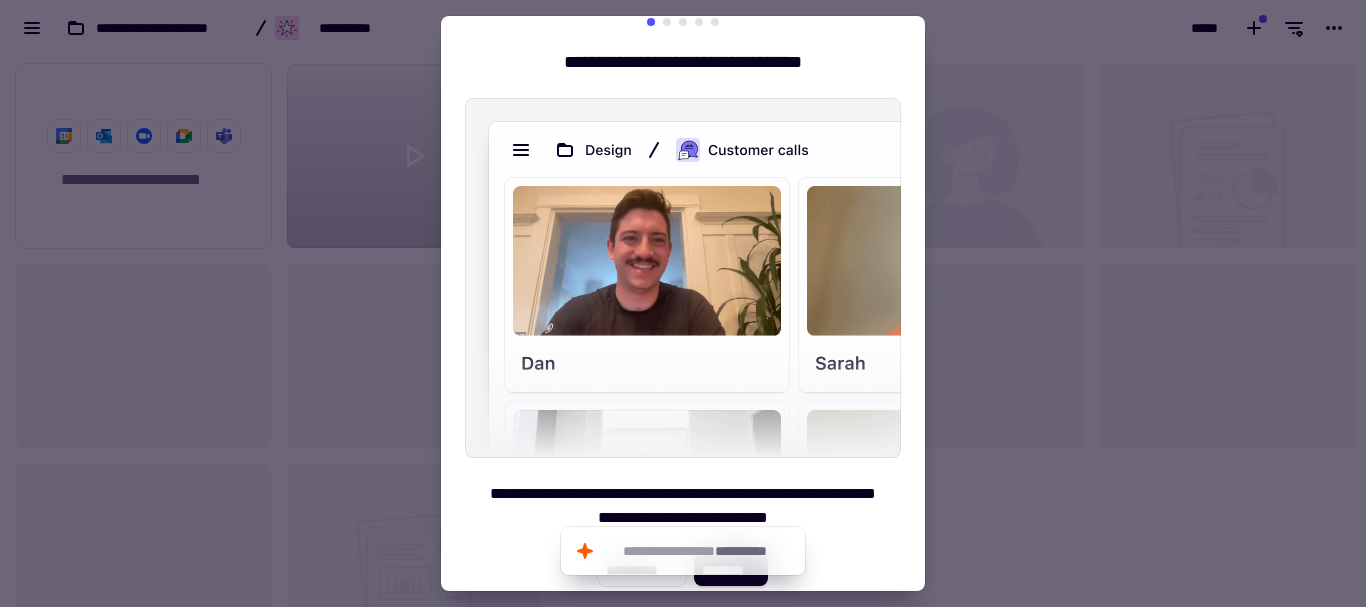scroll, scrollTop: 29, scrollLeft: 0, axis: vertical 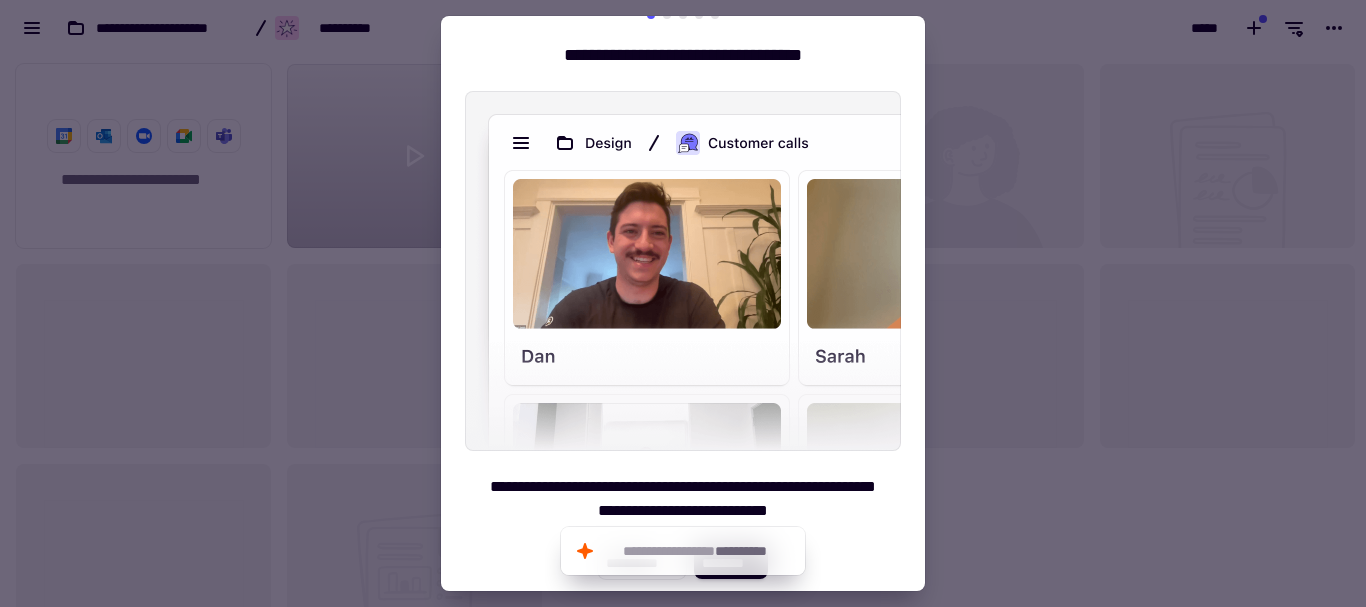 click on "**********" at bounding box center (683, 295) 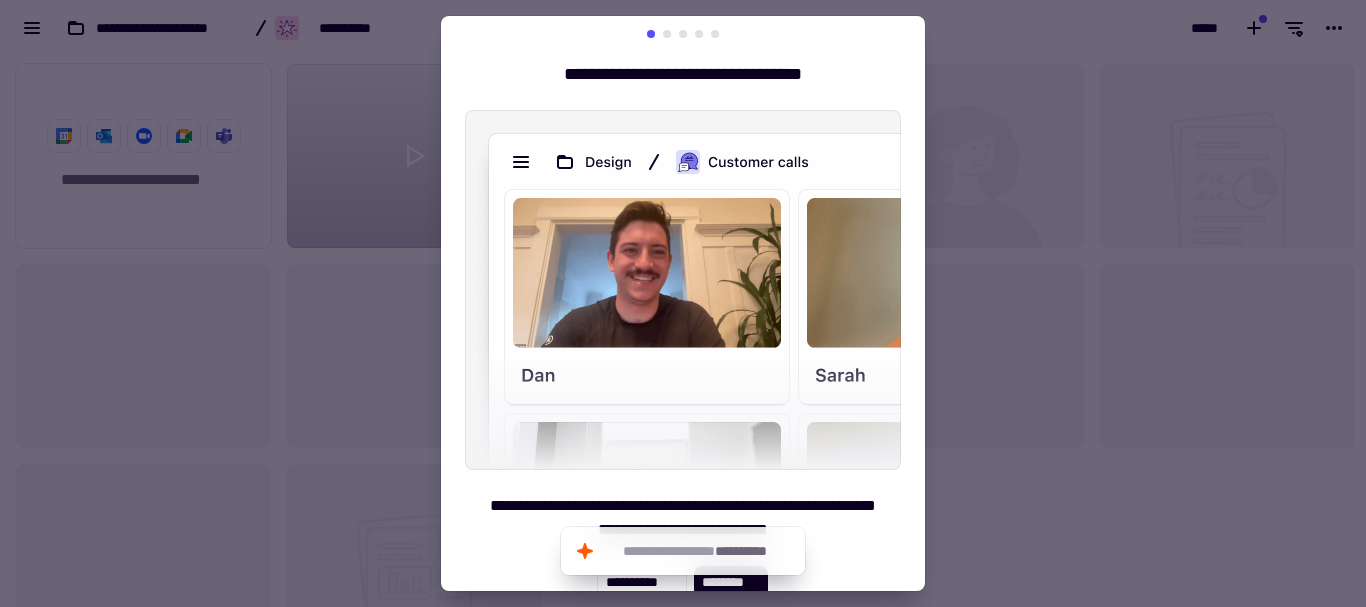 scroll, scrollTop: 0, scrollLeft: 0, axis: both 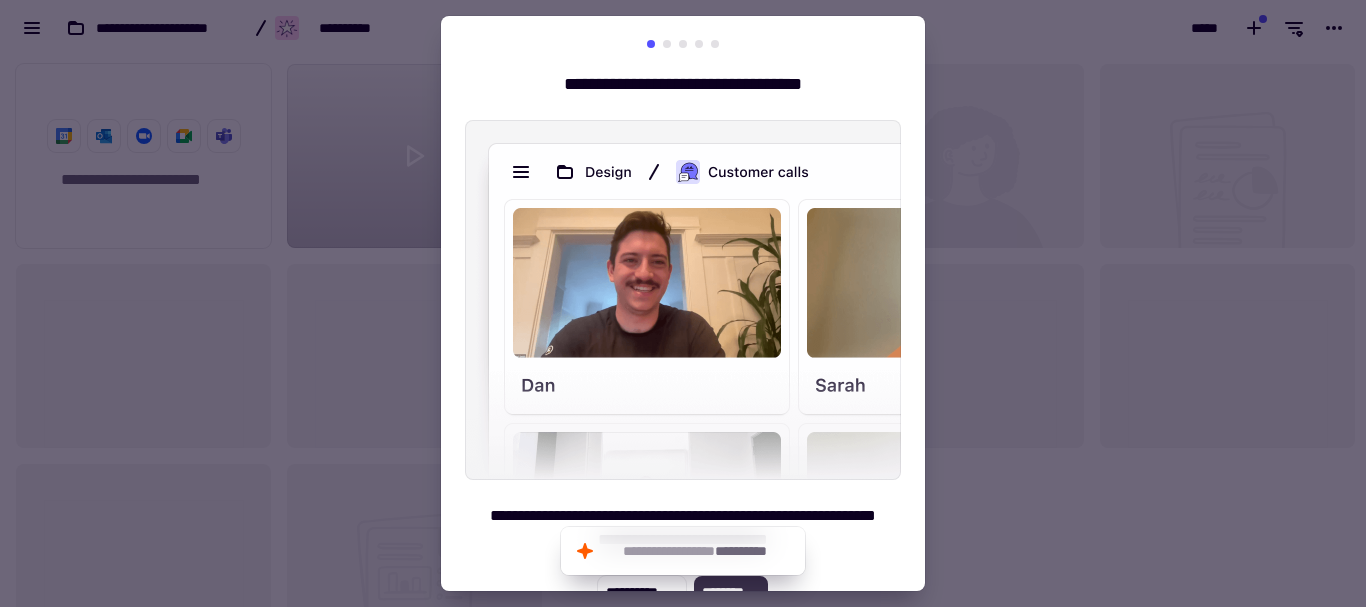 click on "********" 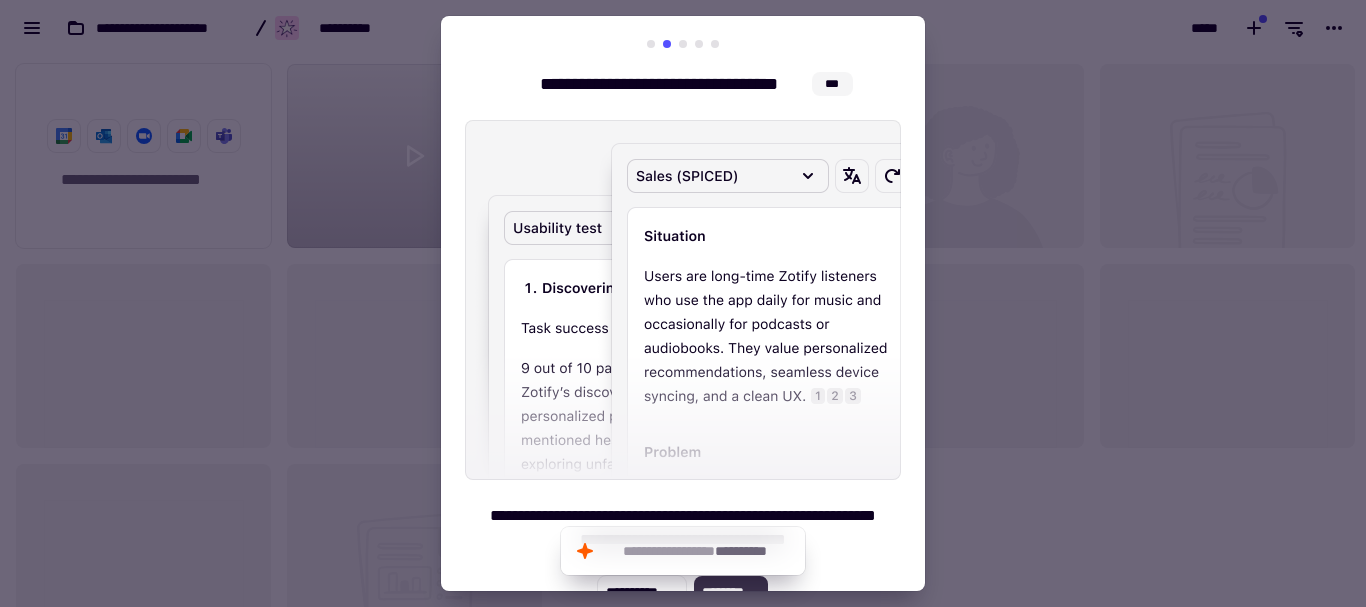 click on "********" 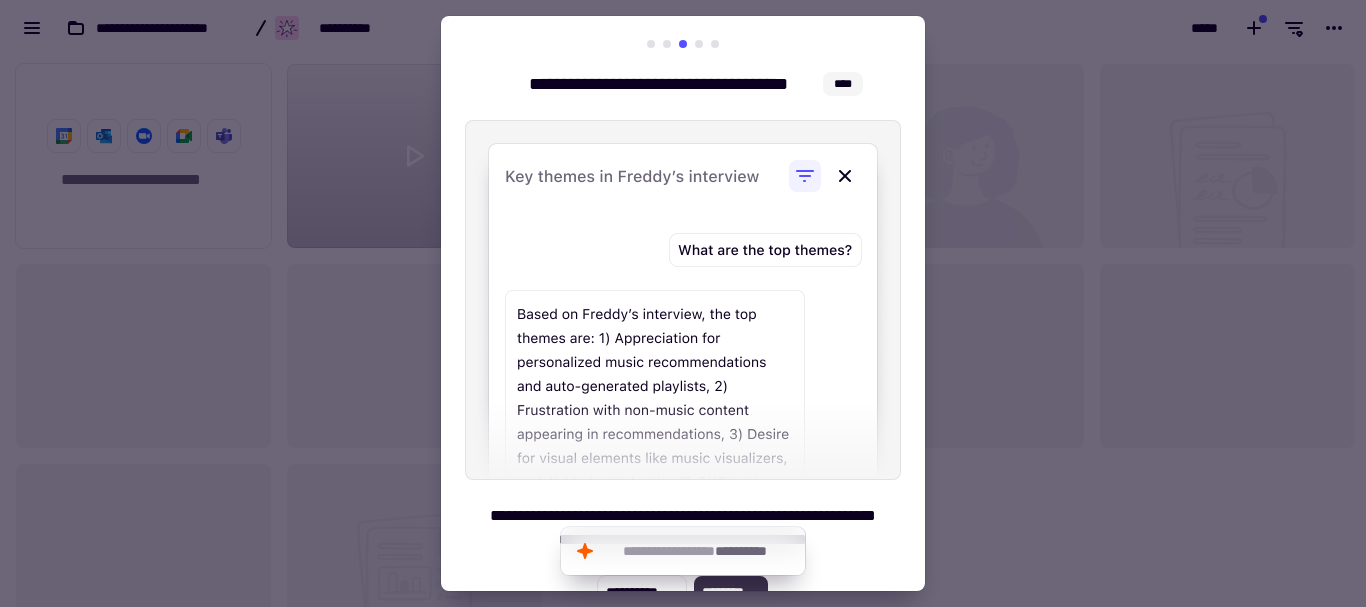 click on "********" 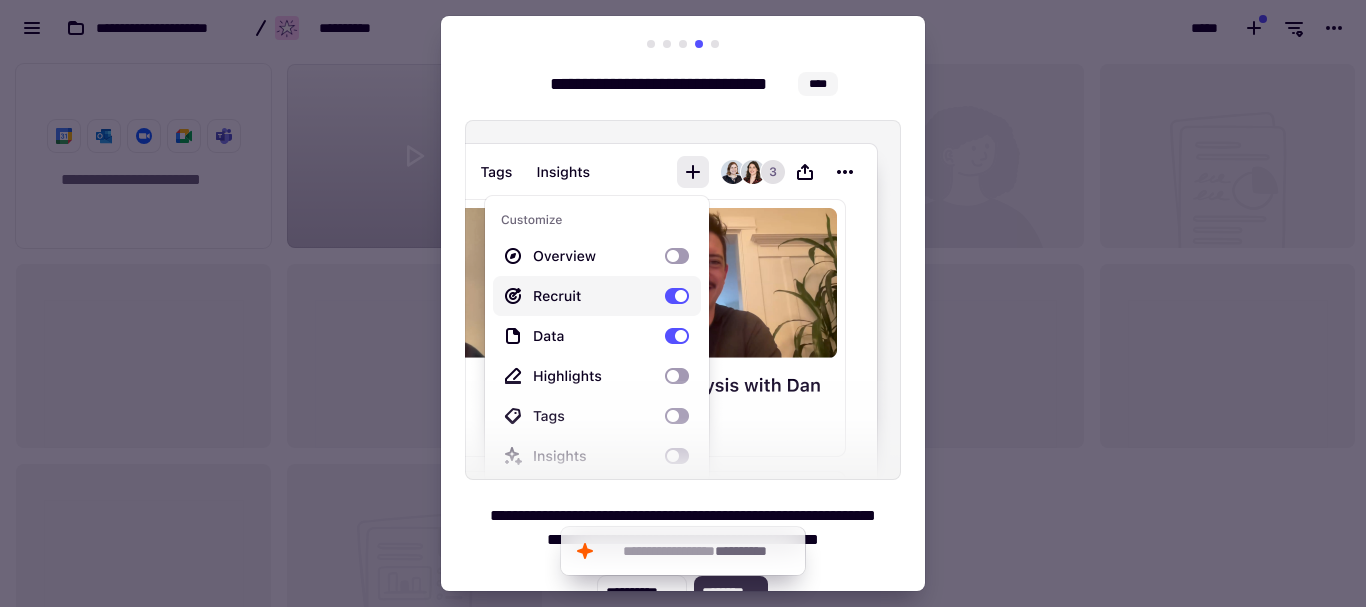 click on "********" 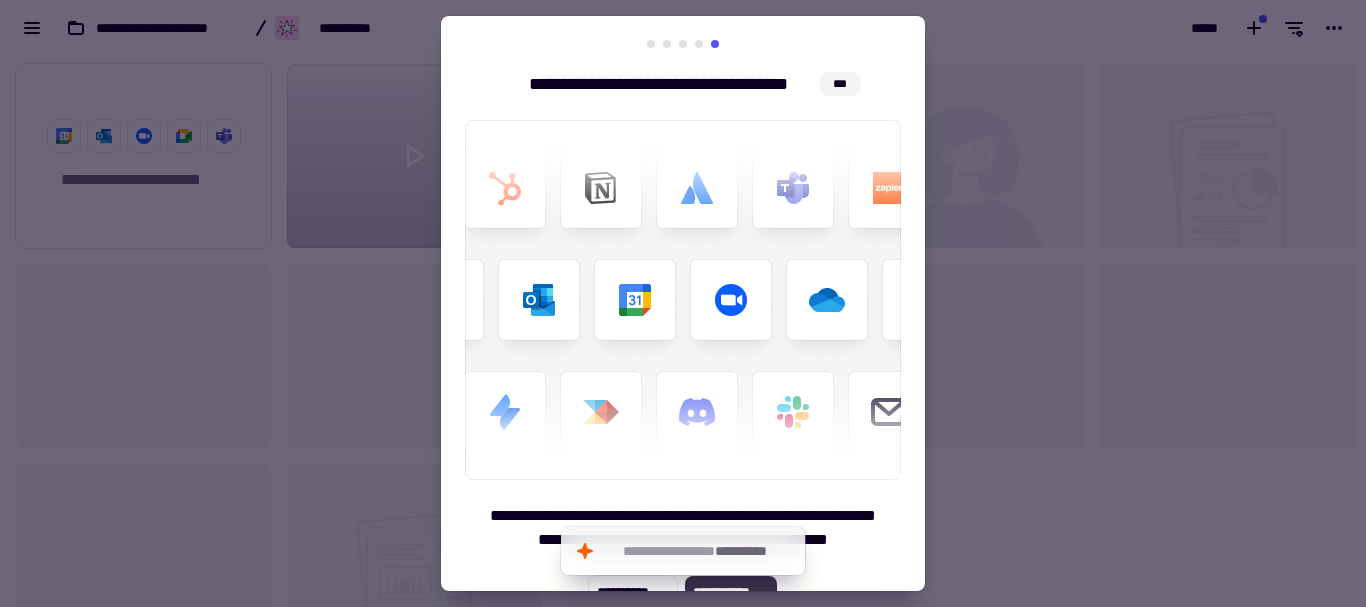 click on "**********" 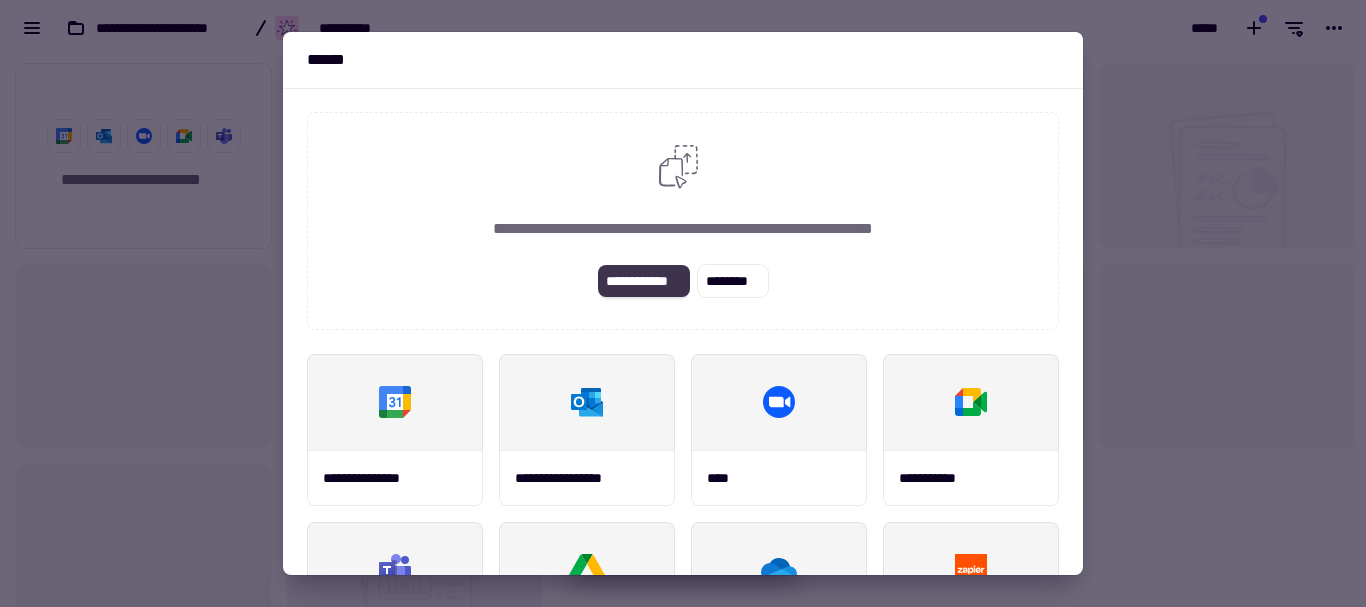 click on "**********" 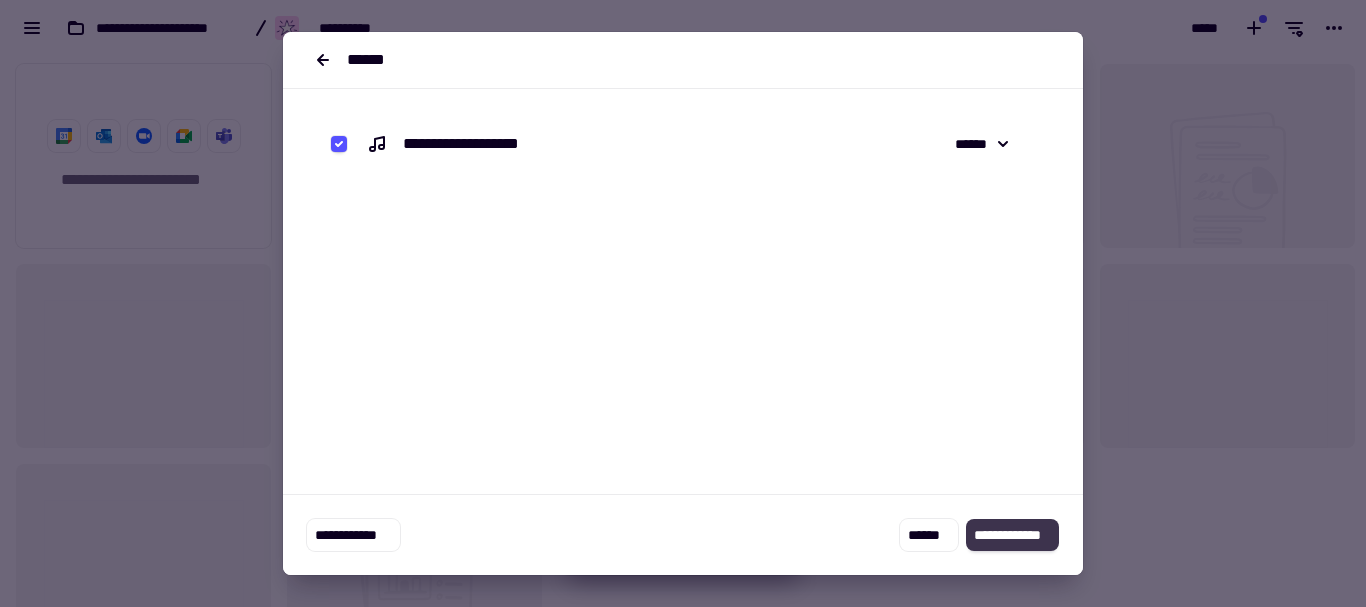 click on "**********" 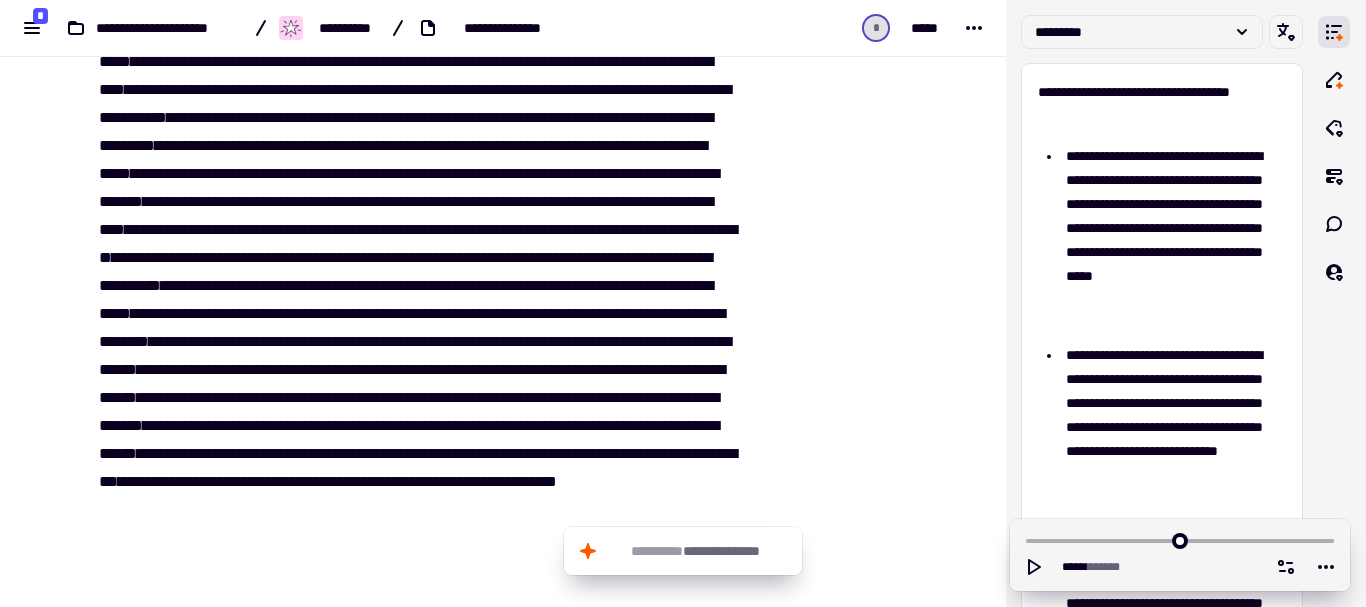 scroll, scrollTop: 6423, scrollLeft: 0, axis: vertical 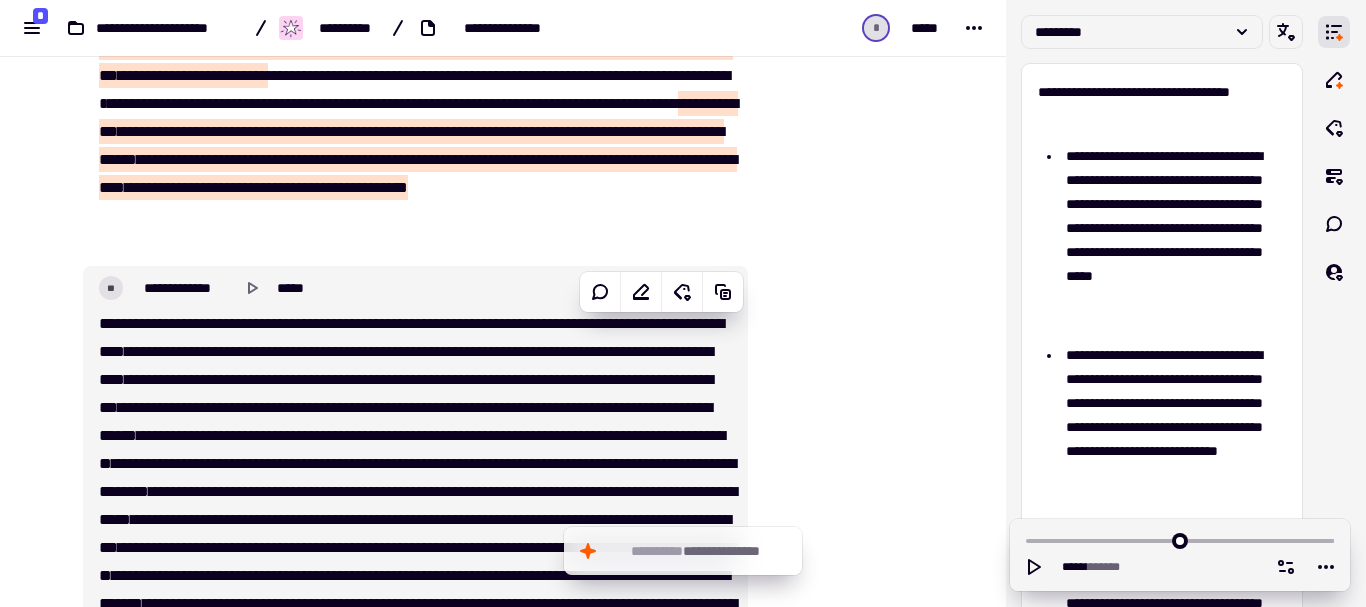 click on "******" at bounding box center [401, 351] 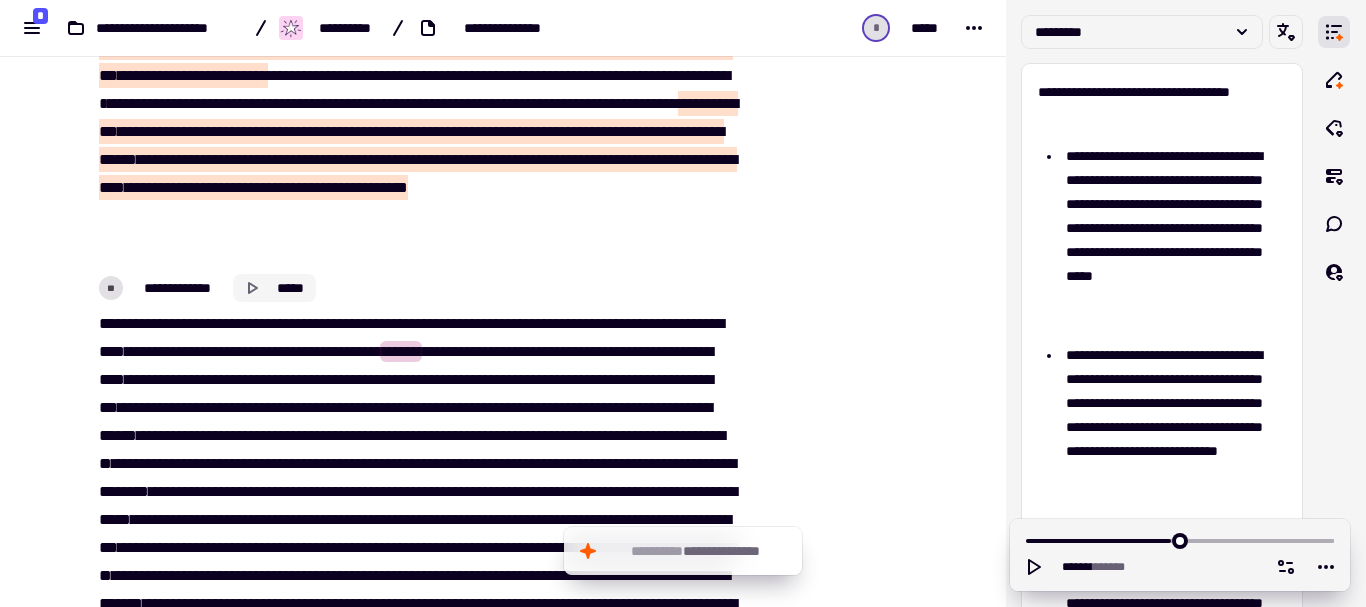 click on "*****" 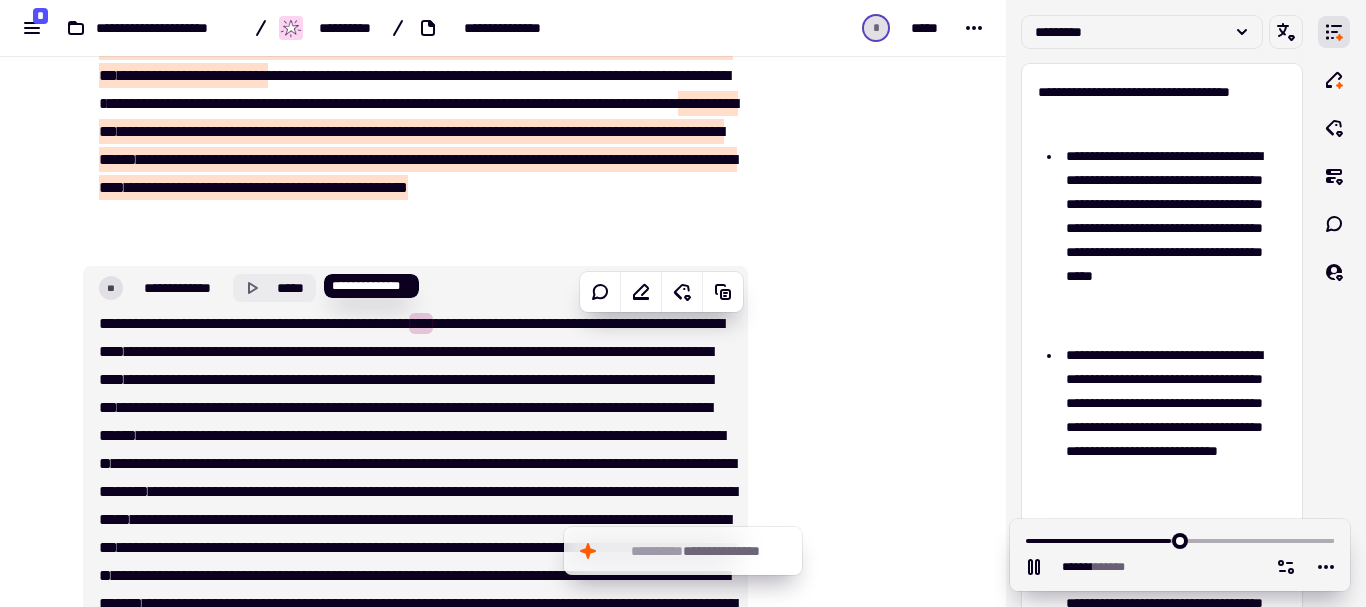 click on "*****" 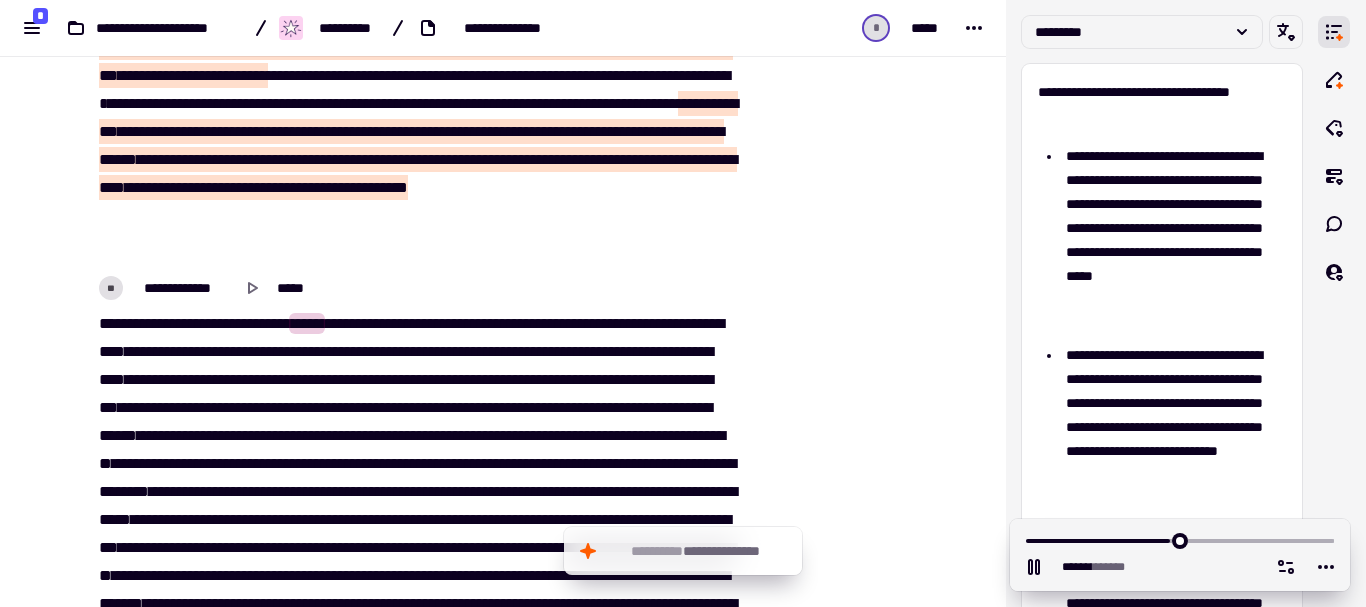 type on "*******" 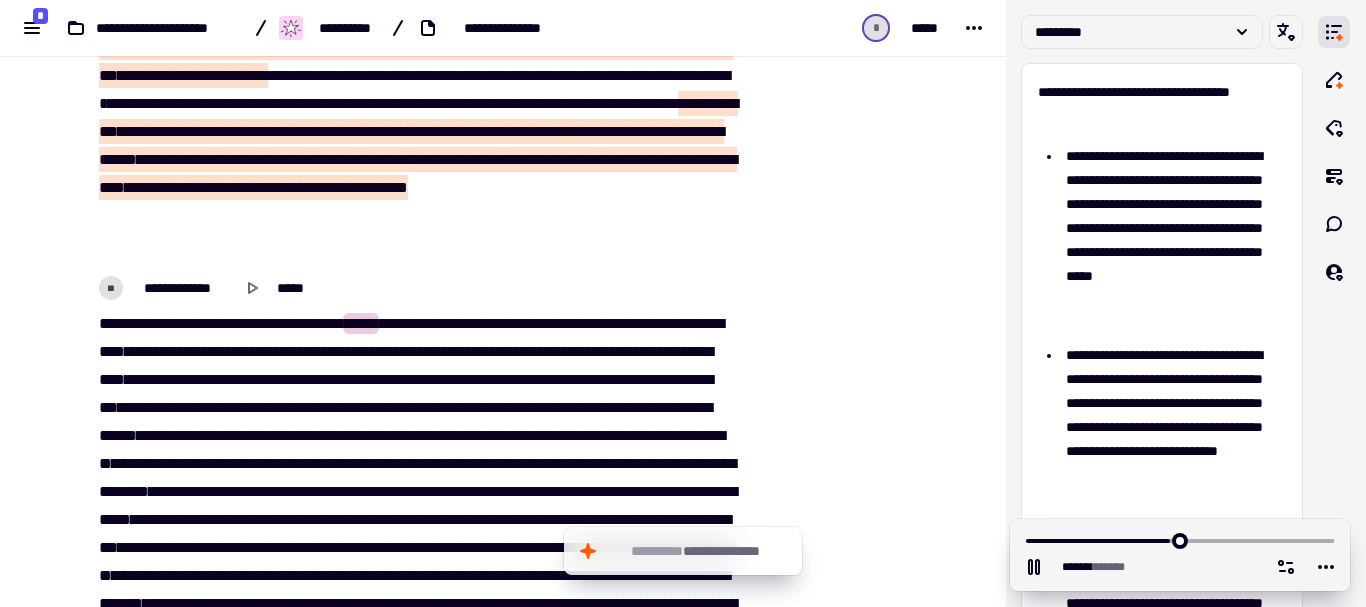 type 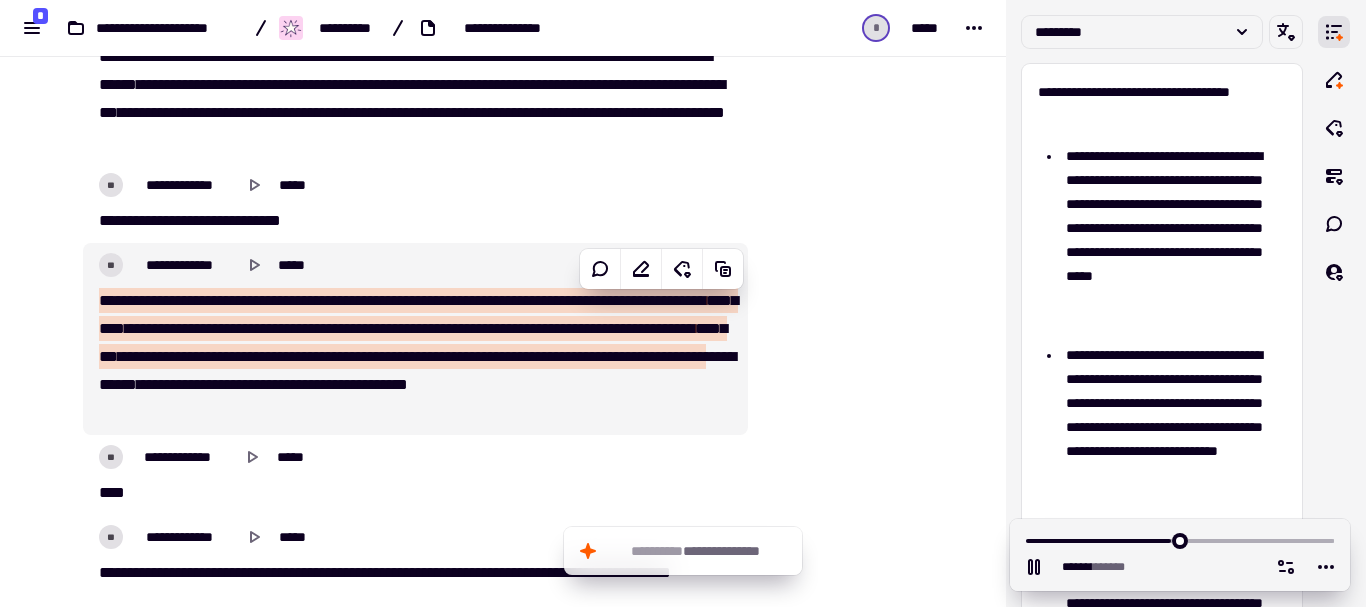 scroll, scrollTop: 9134, scrollLeft: 0, axis: vertical 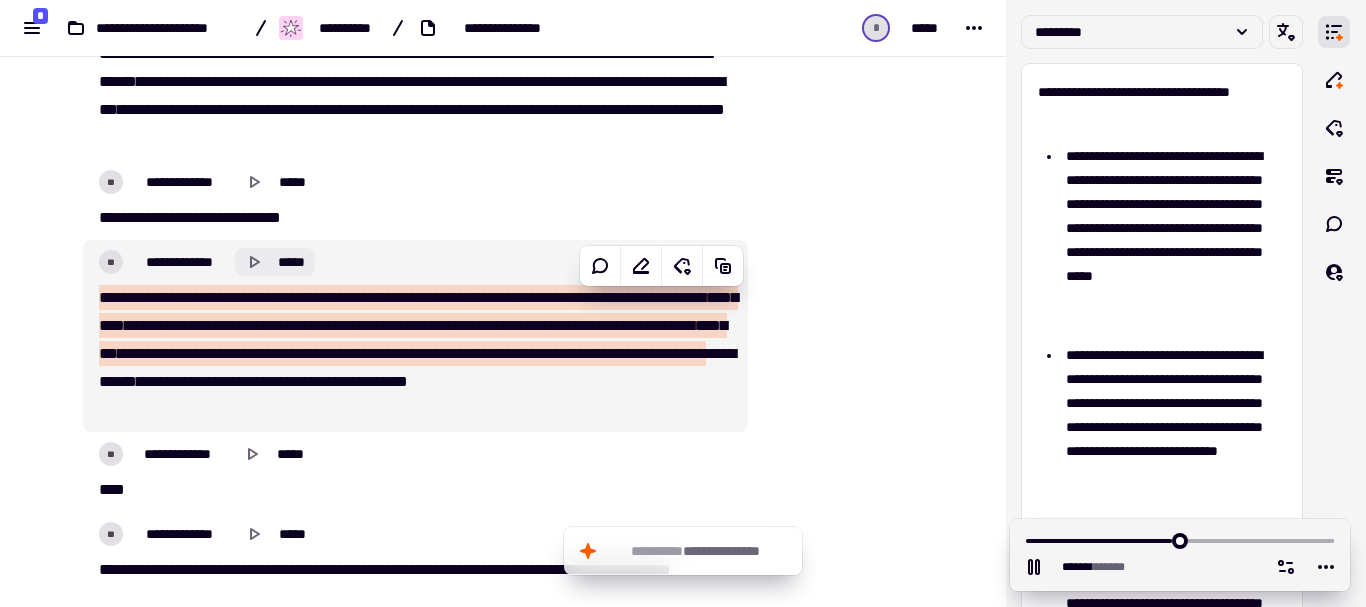 click on "*****" 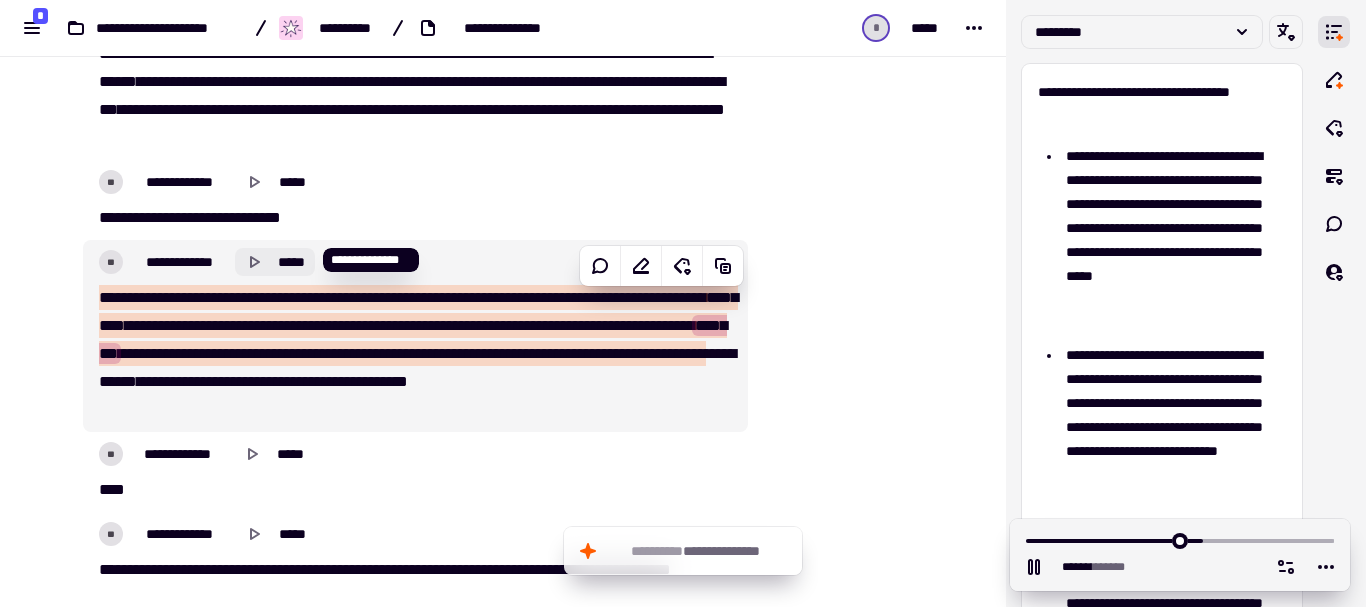 click on "*****" 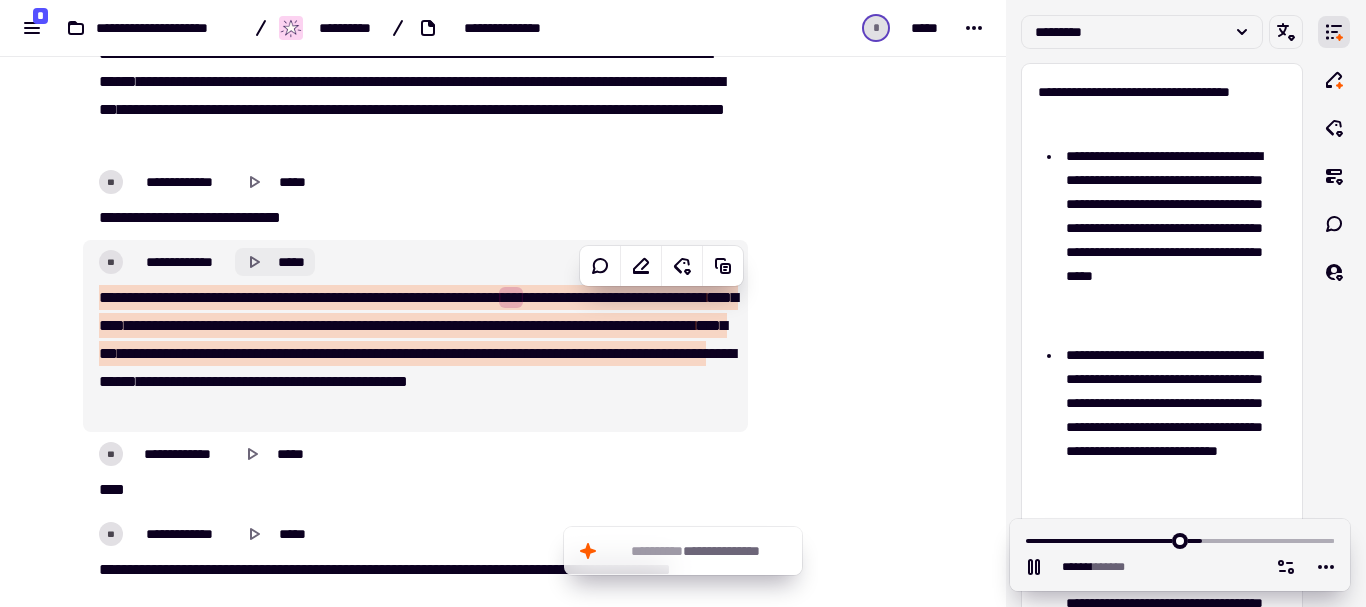 click 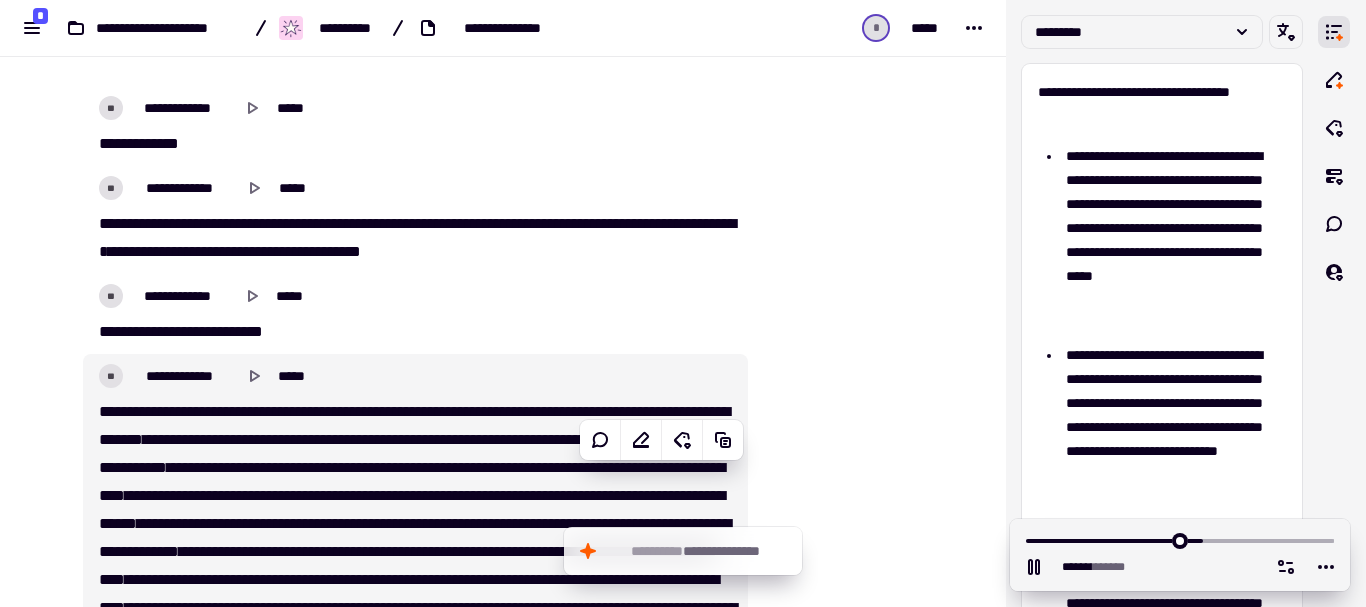 scroll, scrollTop: 9801, scrollLeft: 0, axis: vertical 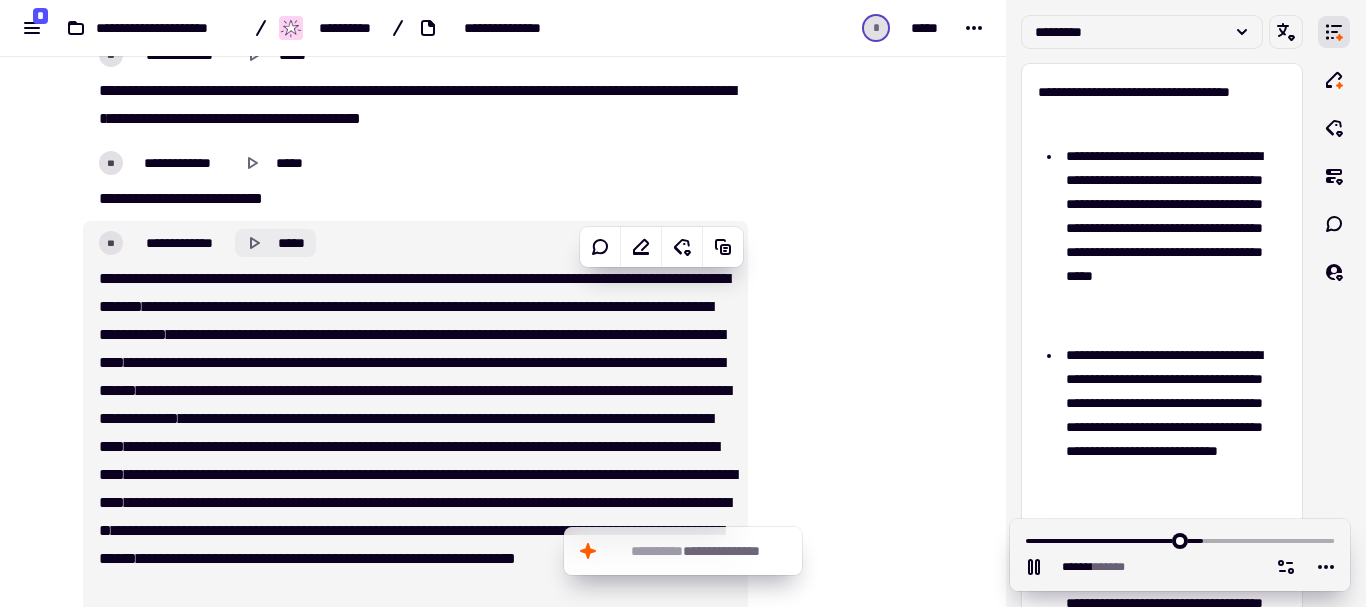 click 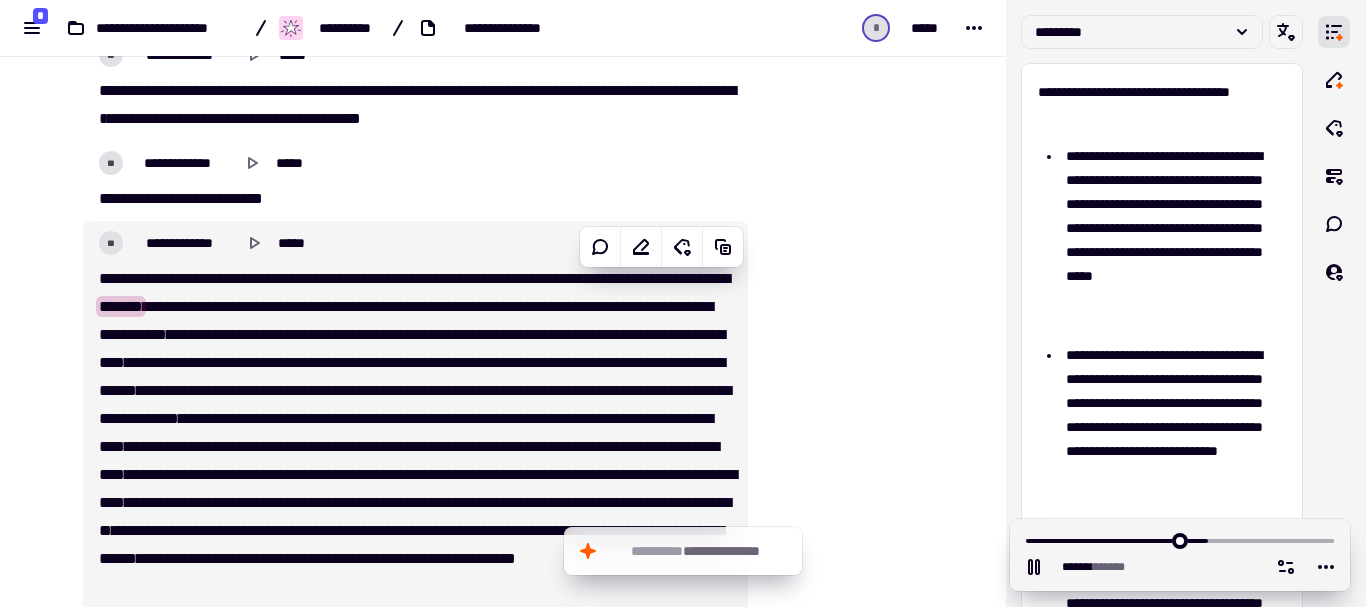 scroll, scrollTop: 9934, scrollLeft: 0, axis: vertical 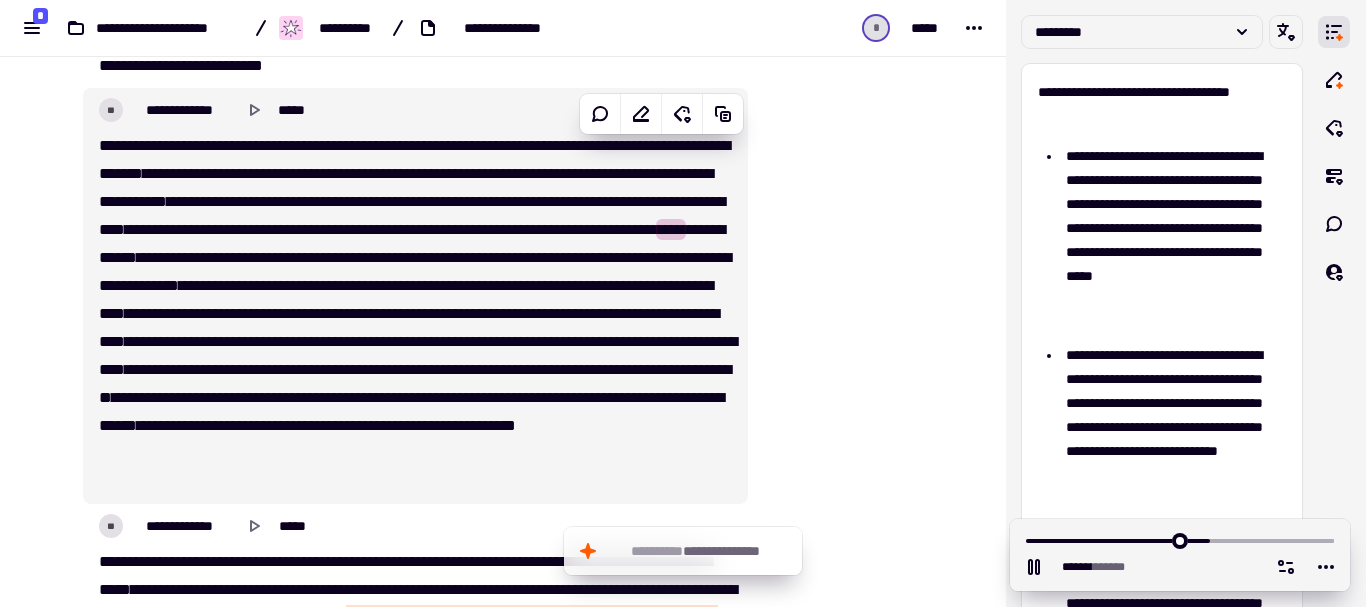 click on "**" at bounding box center (437, 201) 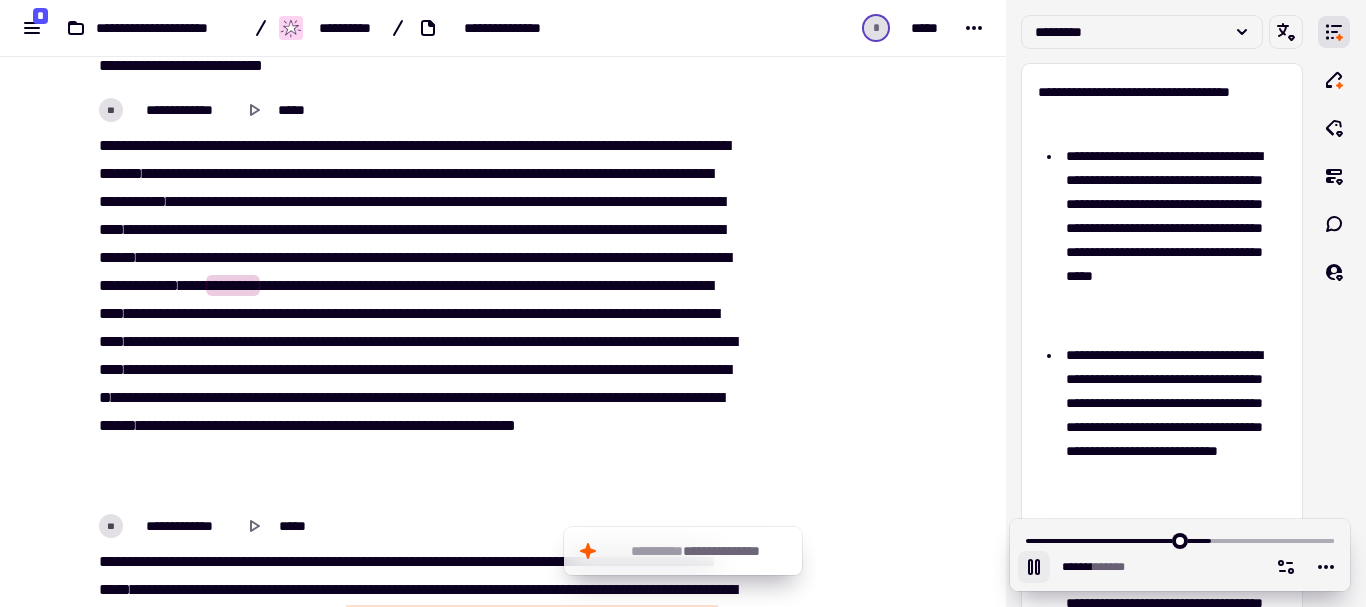 click 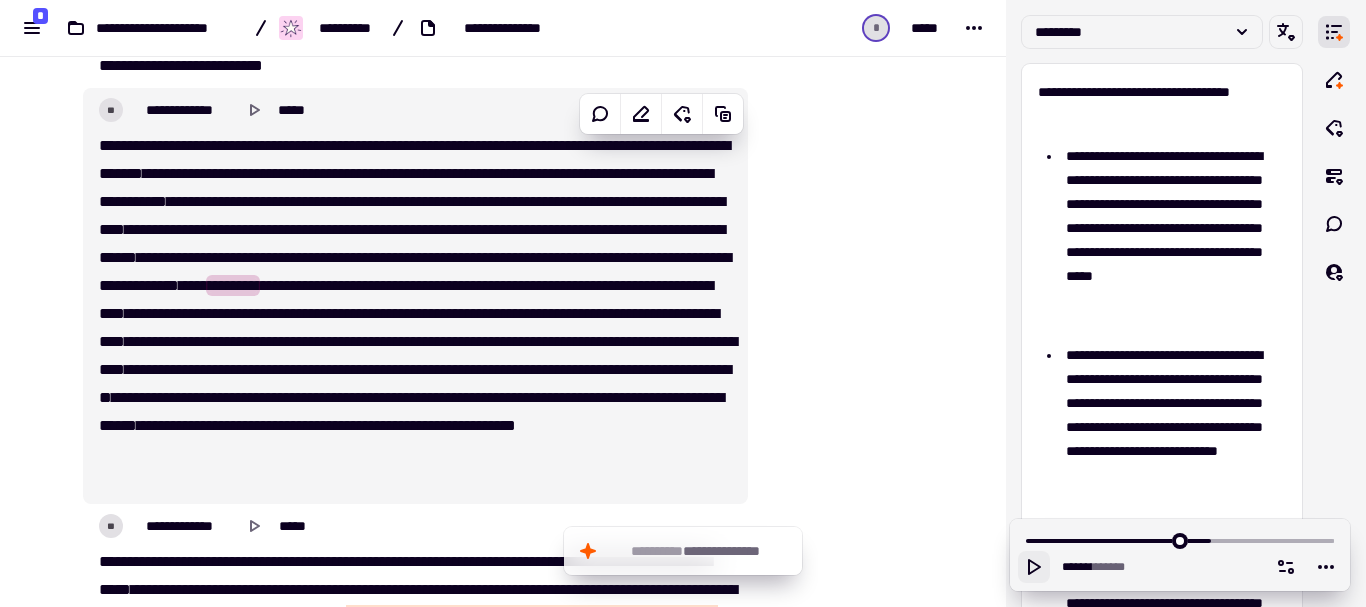 click on "**********" at bounding box center (415, 314) 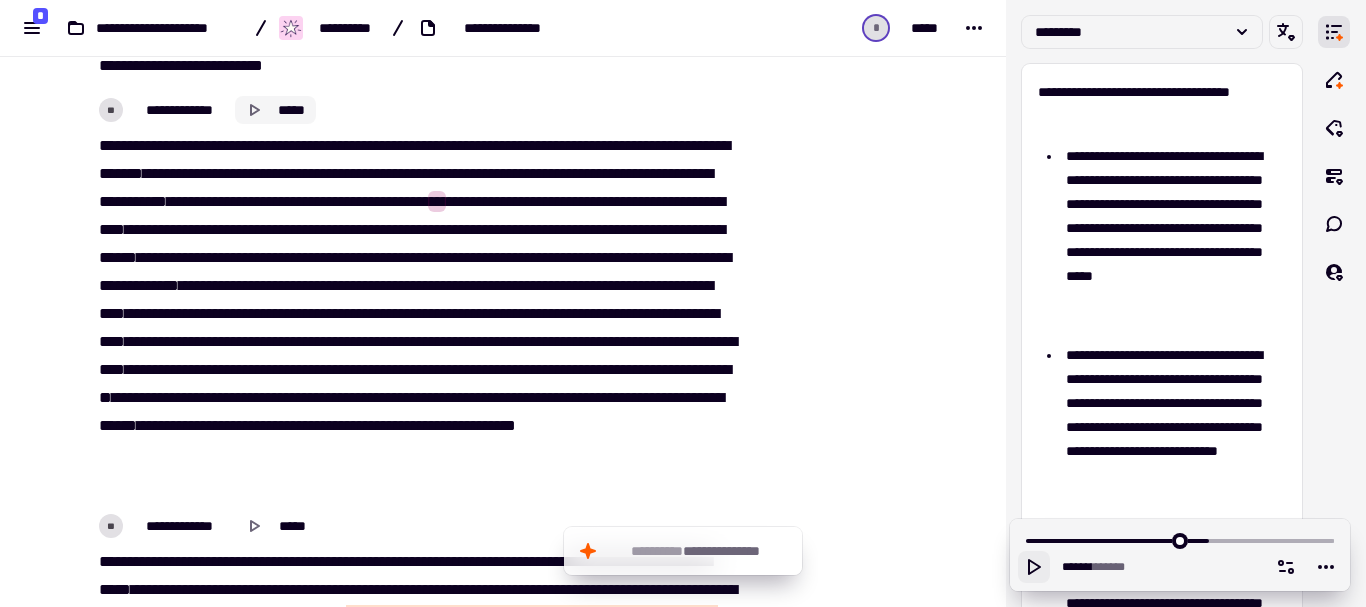 click 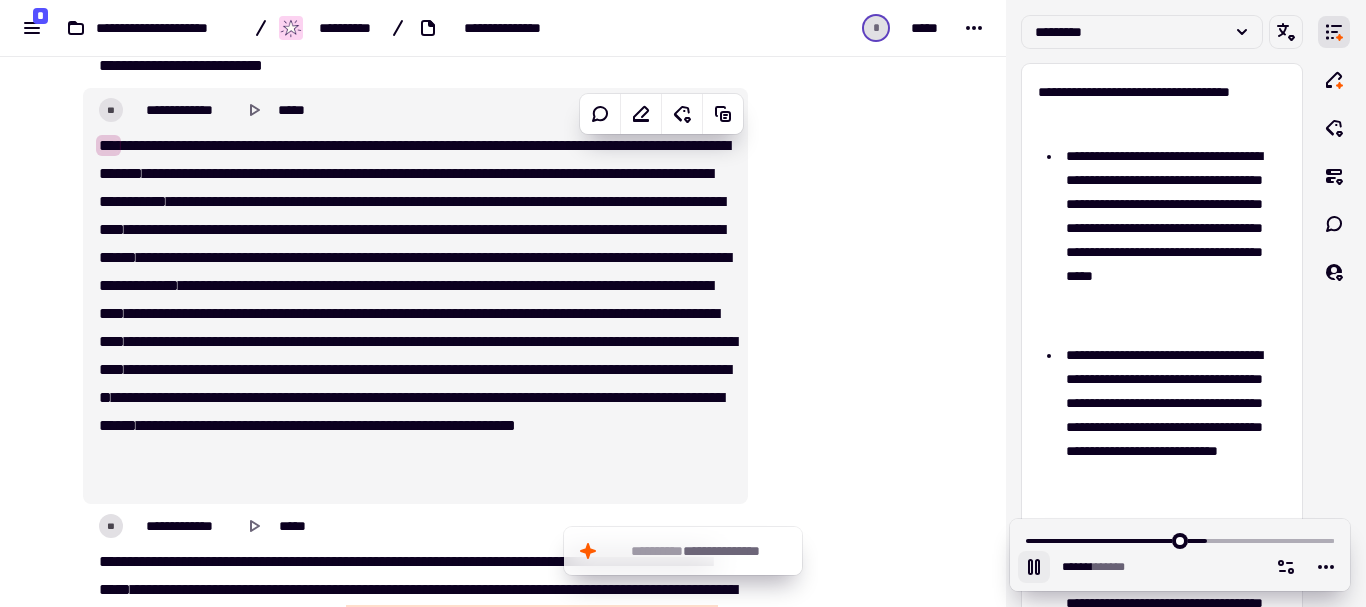 click on "******" at bounding box center (467, 201) 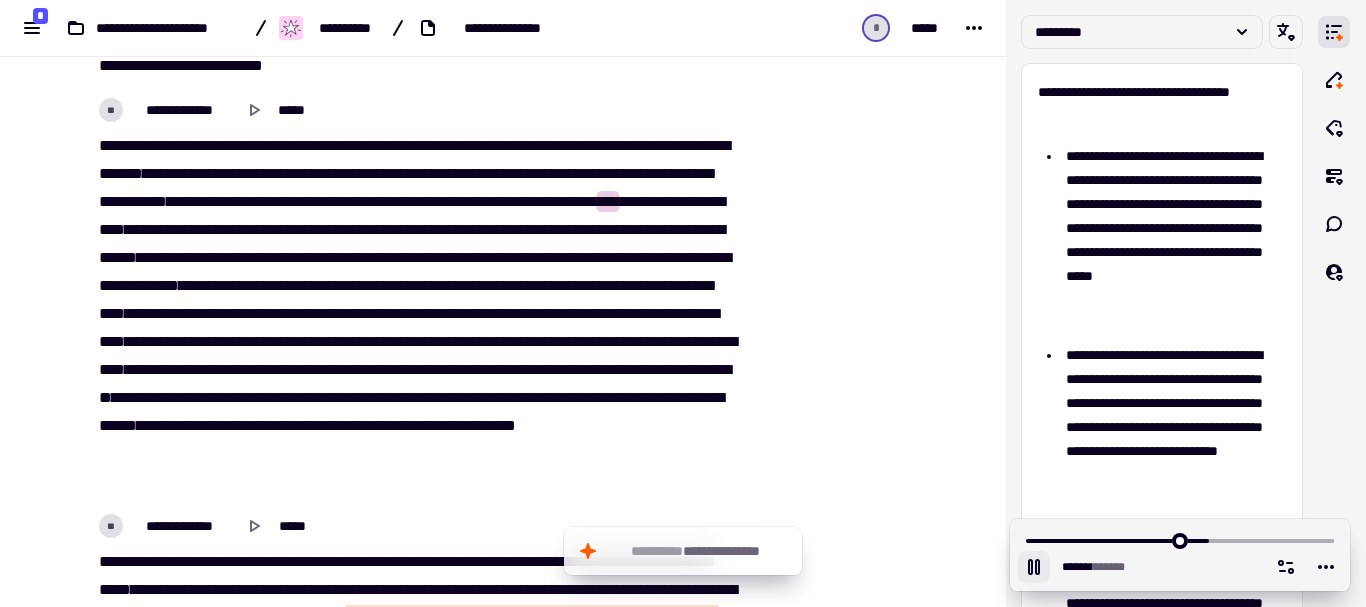click 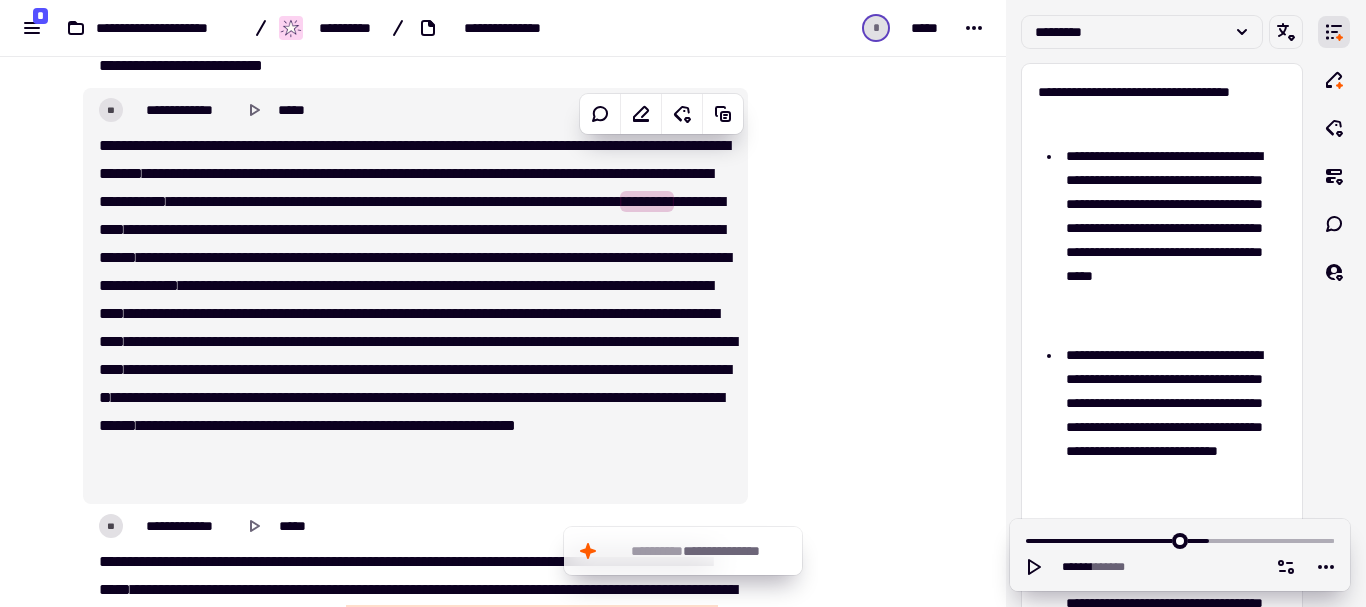 click on "**********" at bounding box center (415, 314) 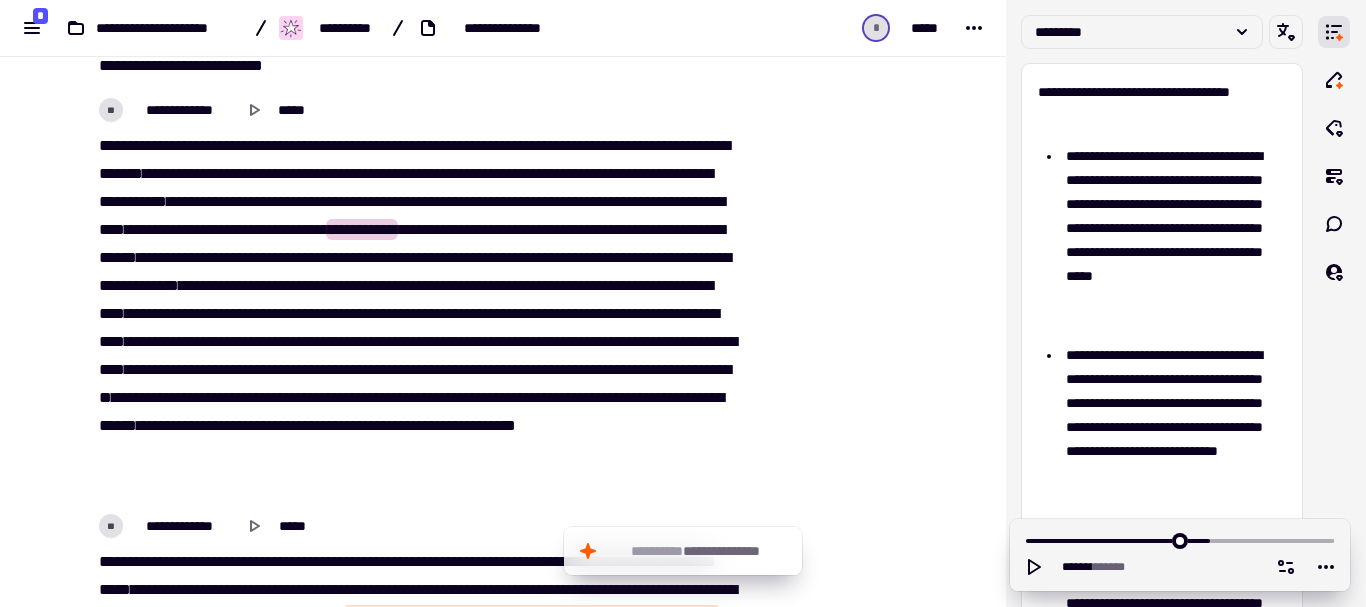 click on "******" at bounding box center [467, 201] 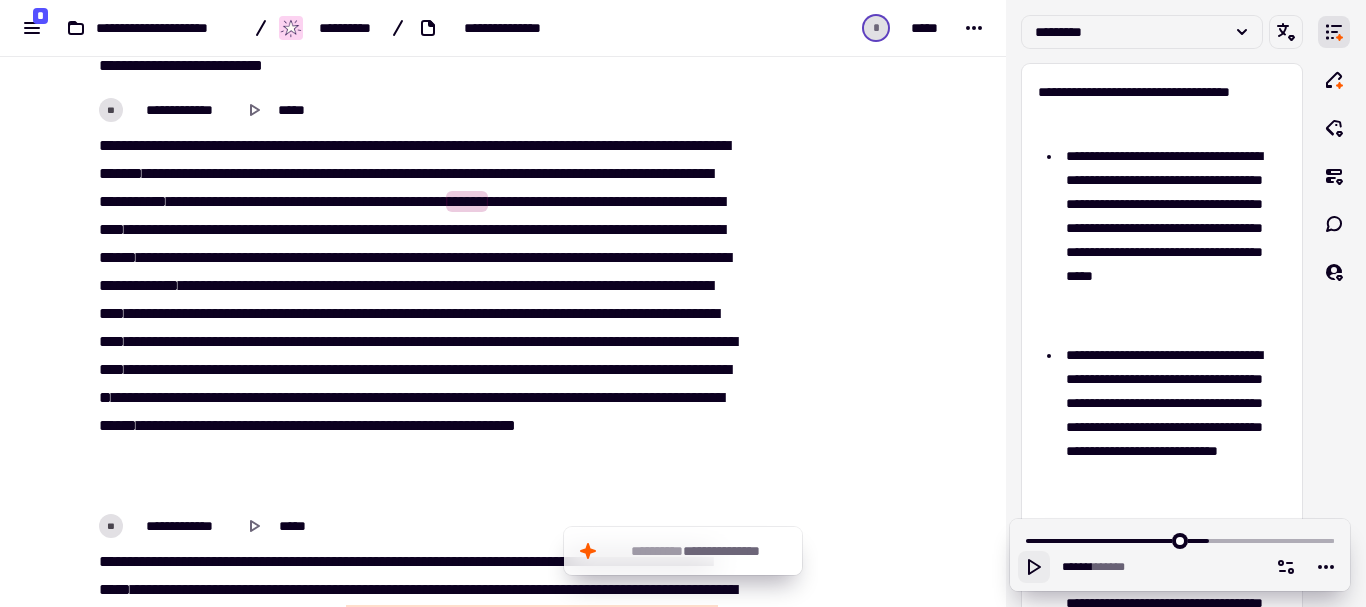 click 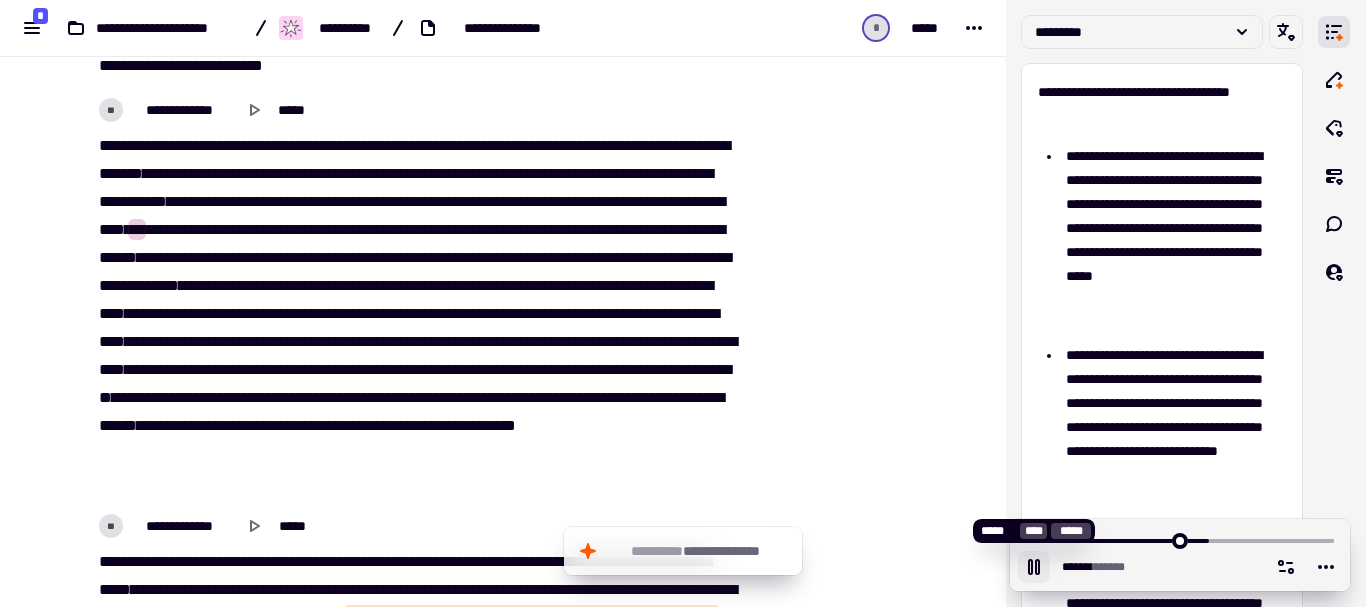 click 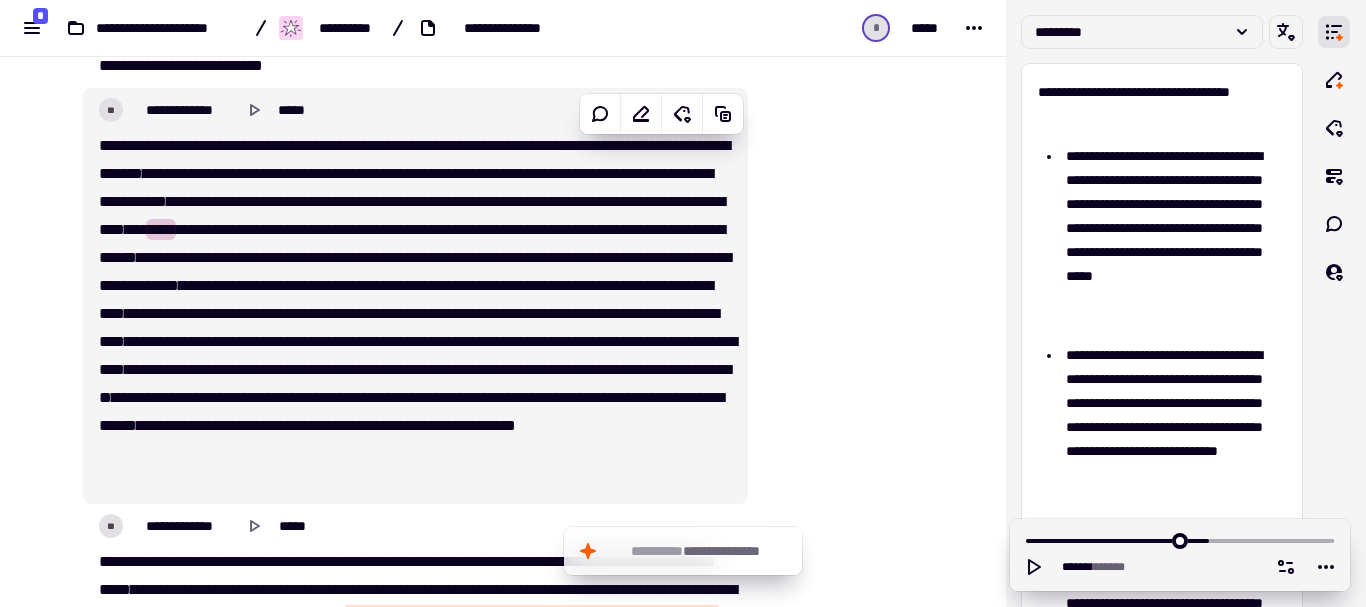 click on "**********" at bounding box center [415, 314] 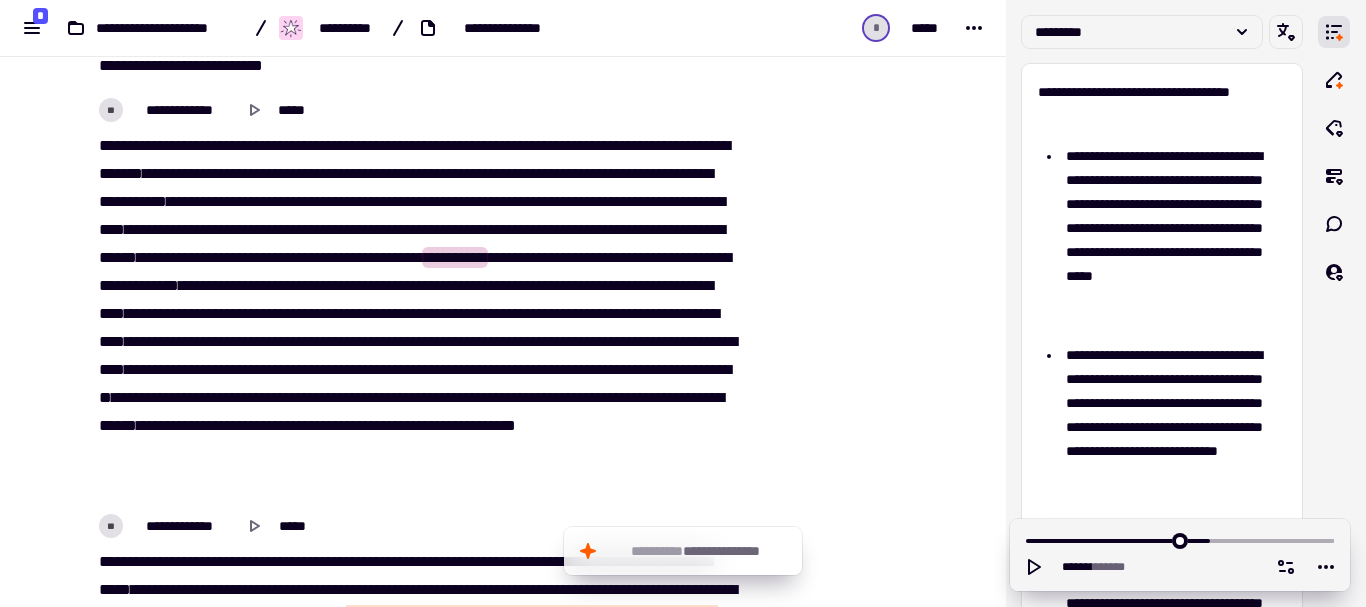 click on "****" at bounding box center [533, 229] 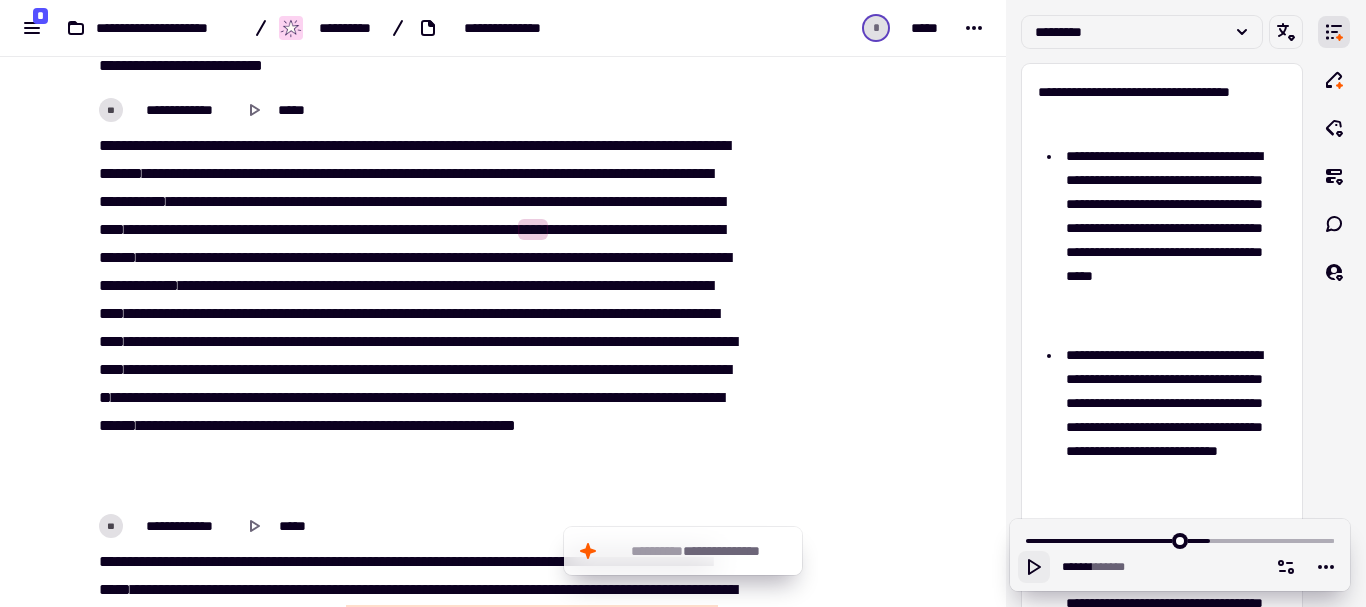 click 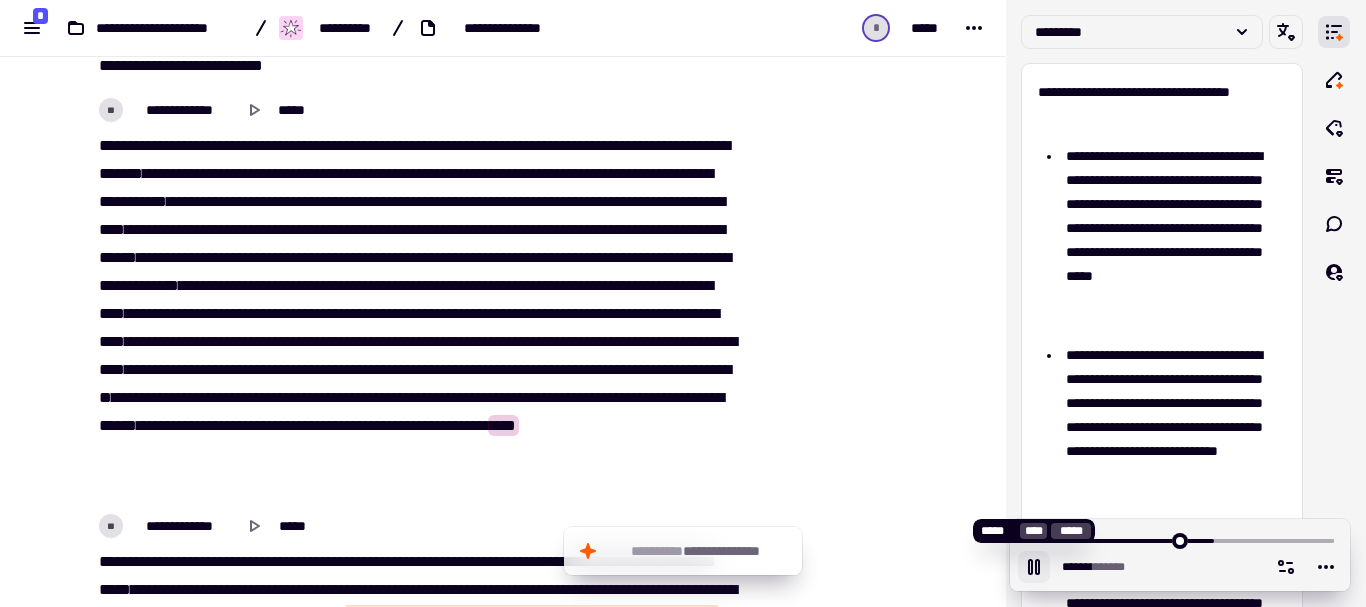 click 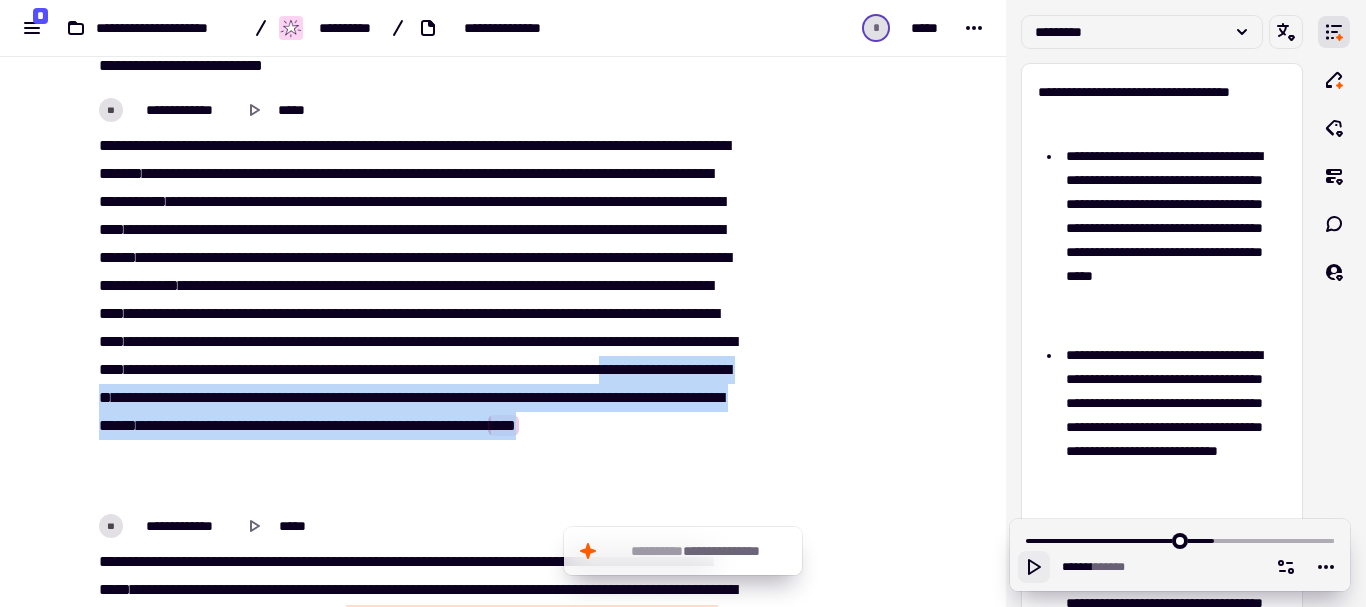 drag, startPoint x: 441, startPoint y: 423, endPoint x: 594, endPoint y: 487, distance: 165.84631 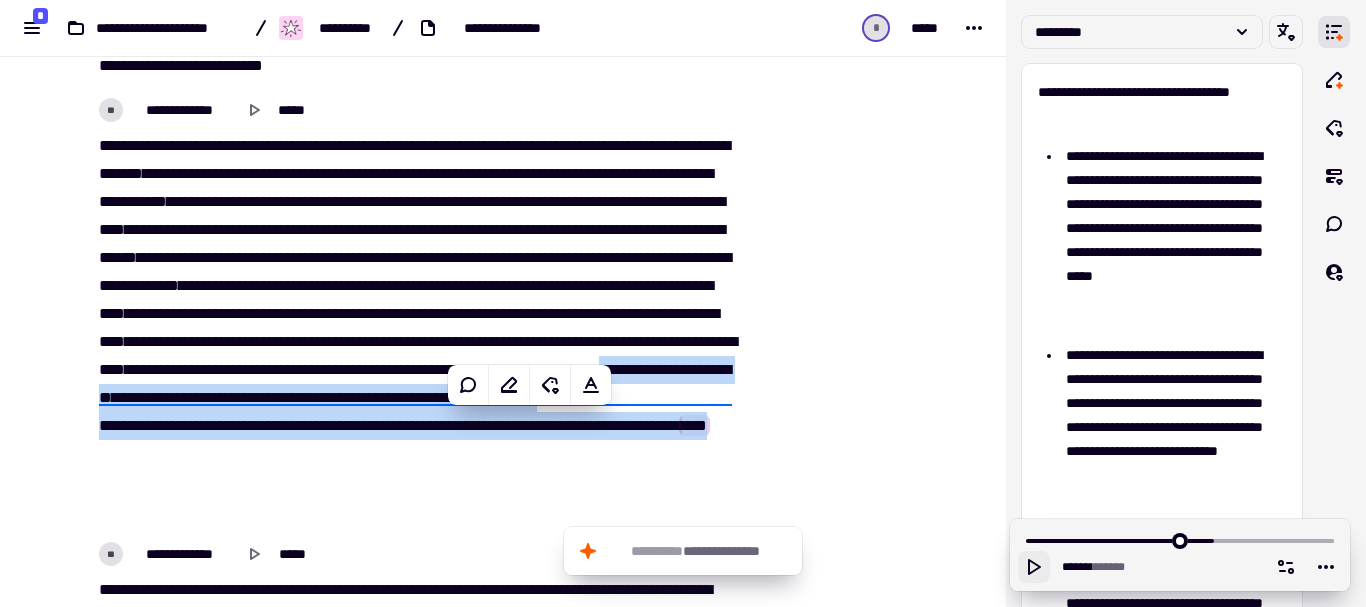 scroll, scrollTop: 9937, scrollLeft: 0, axis: vertical 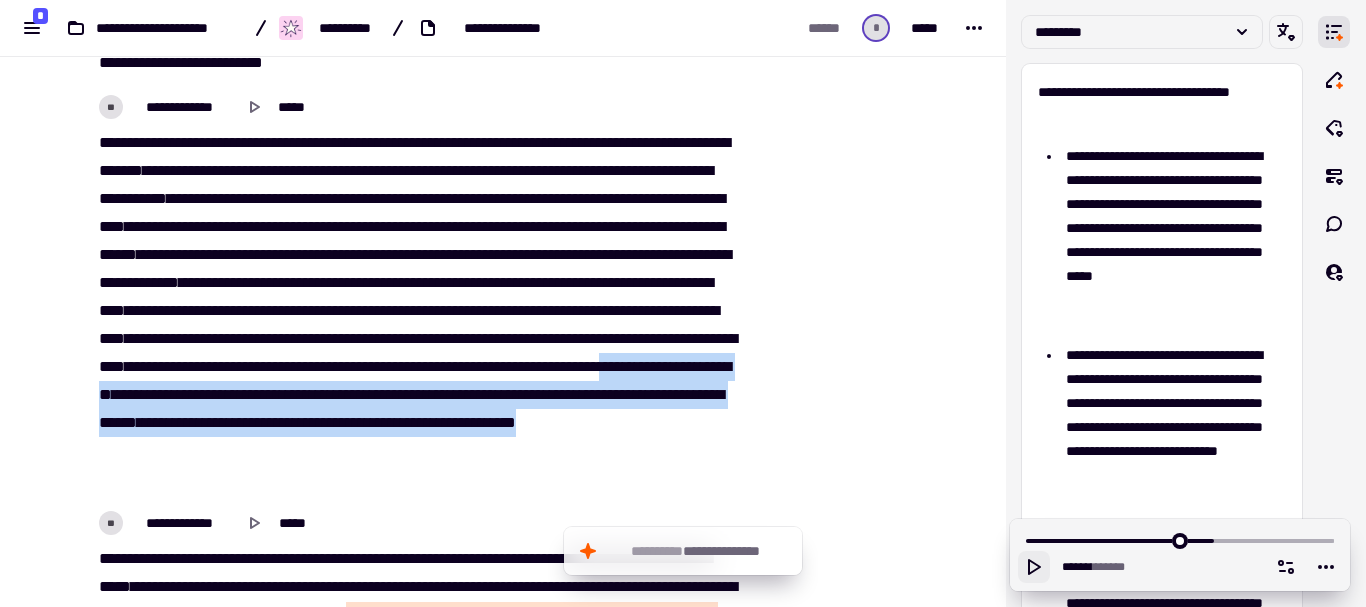 click on "****" at bounding box center [611, 366] 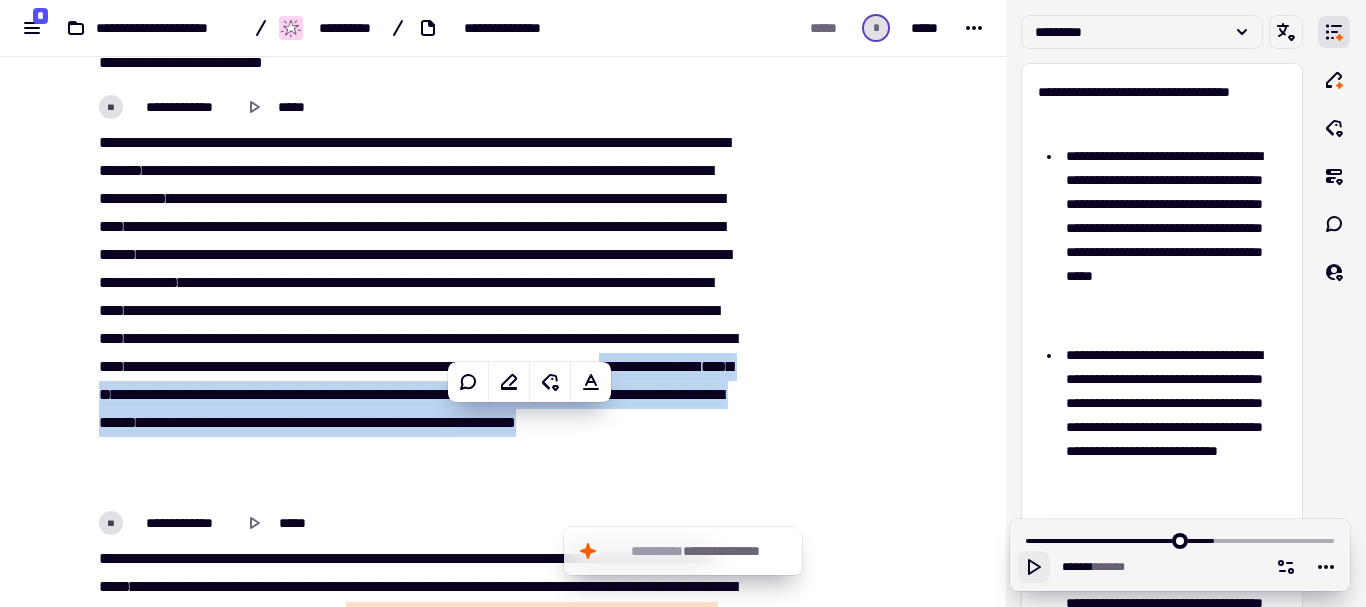 click on "****" at bounding box center (611, 366) 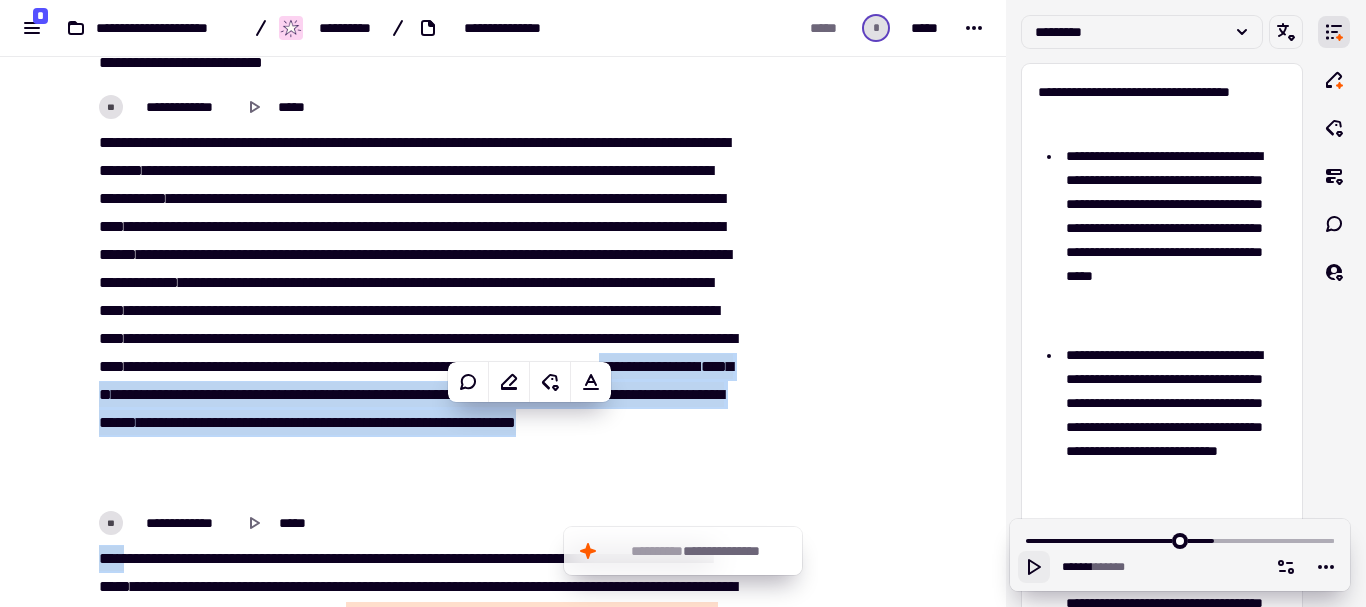 copy on "**********" 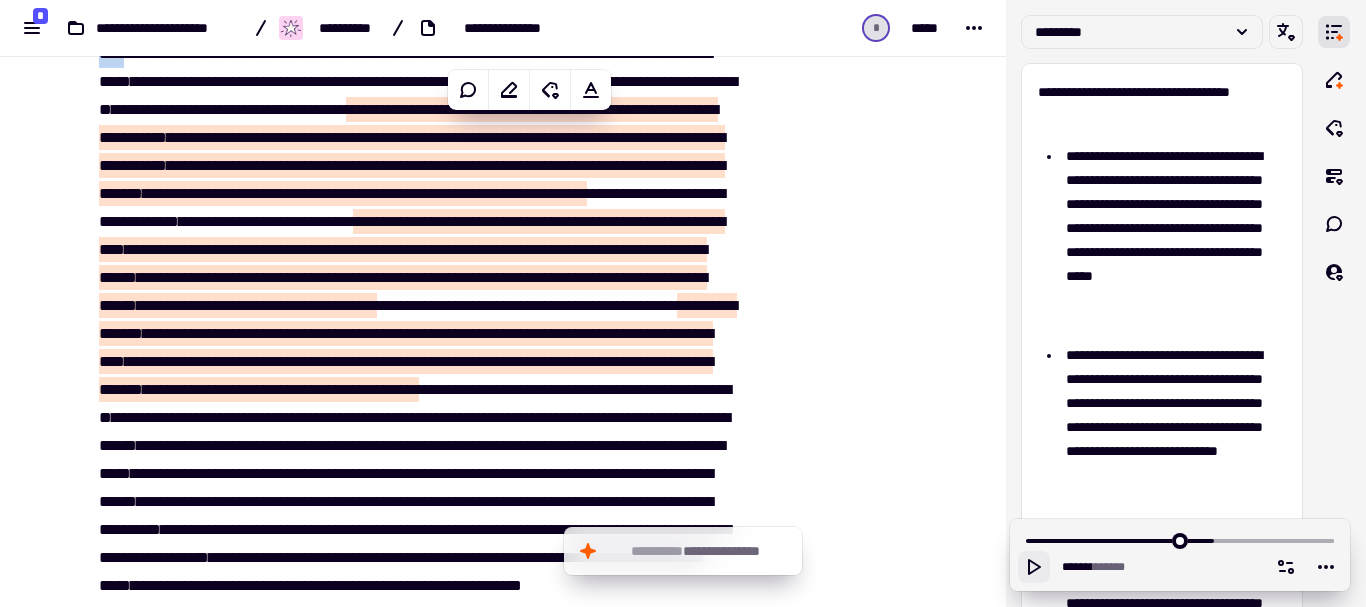 scroll, scrollTop: 10471, scrollLeft: 0, axis: vertical 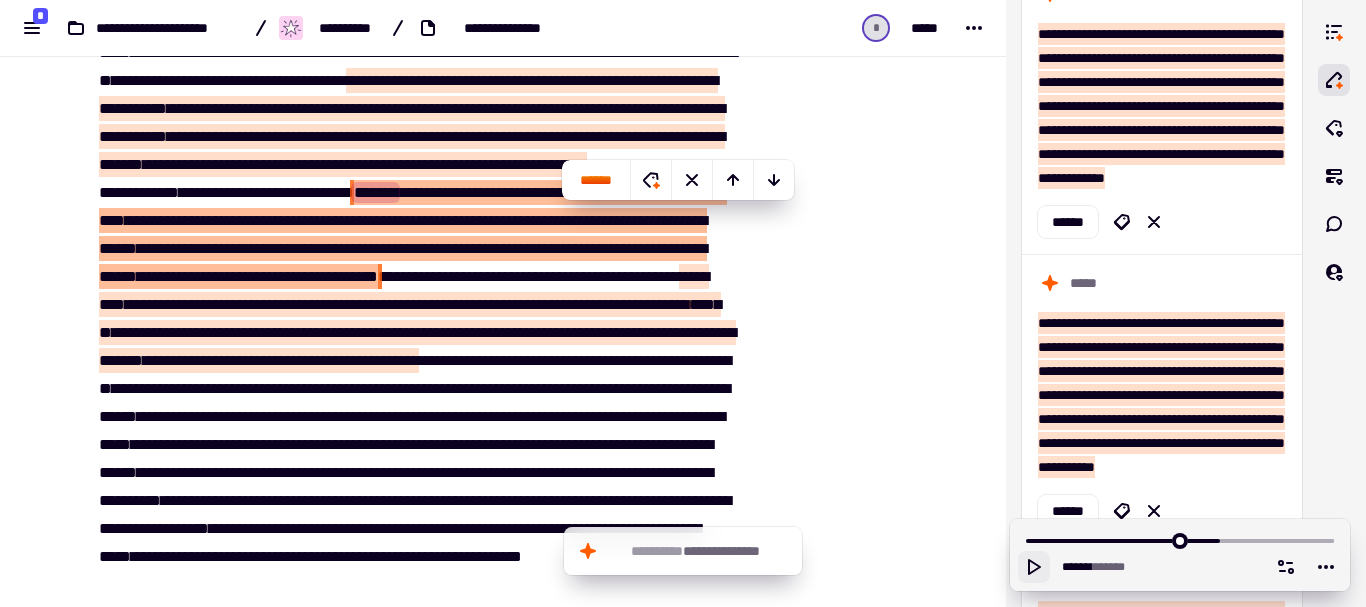 click 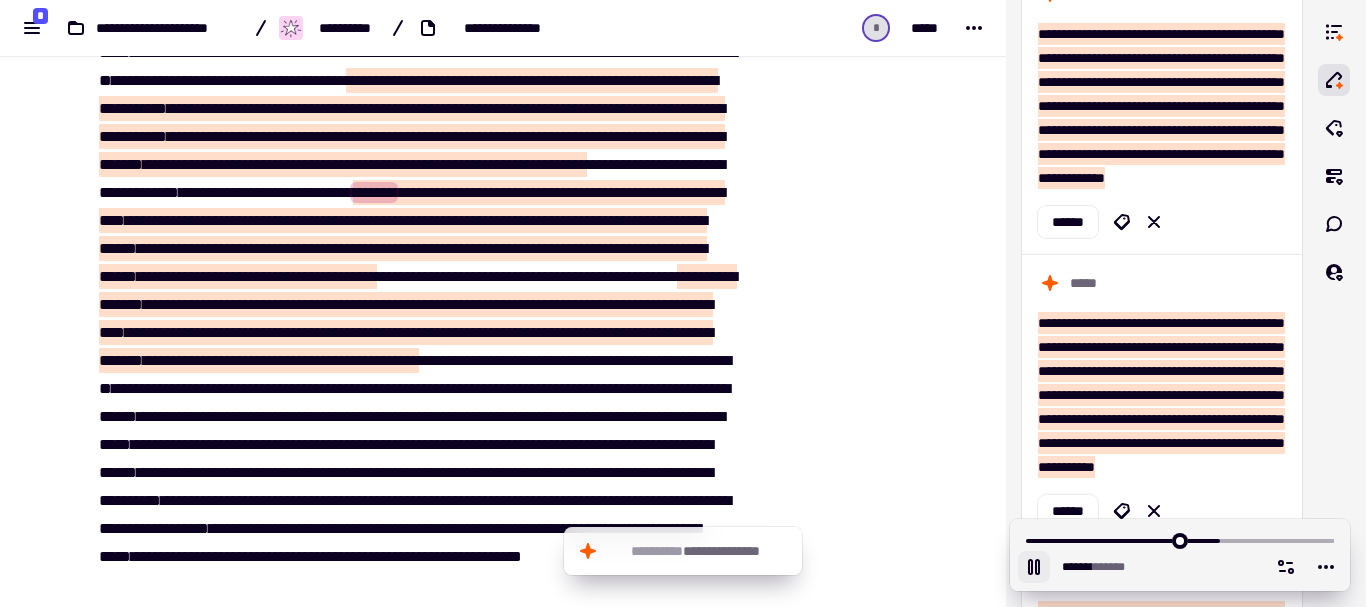 scroll, scrollTop: 4739, scrollLeft: 0, axis: vertical 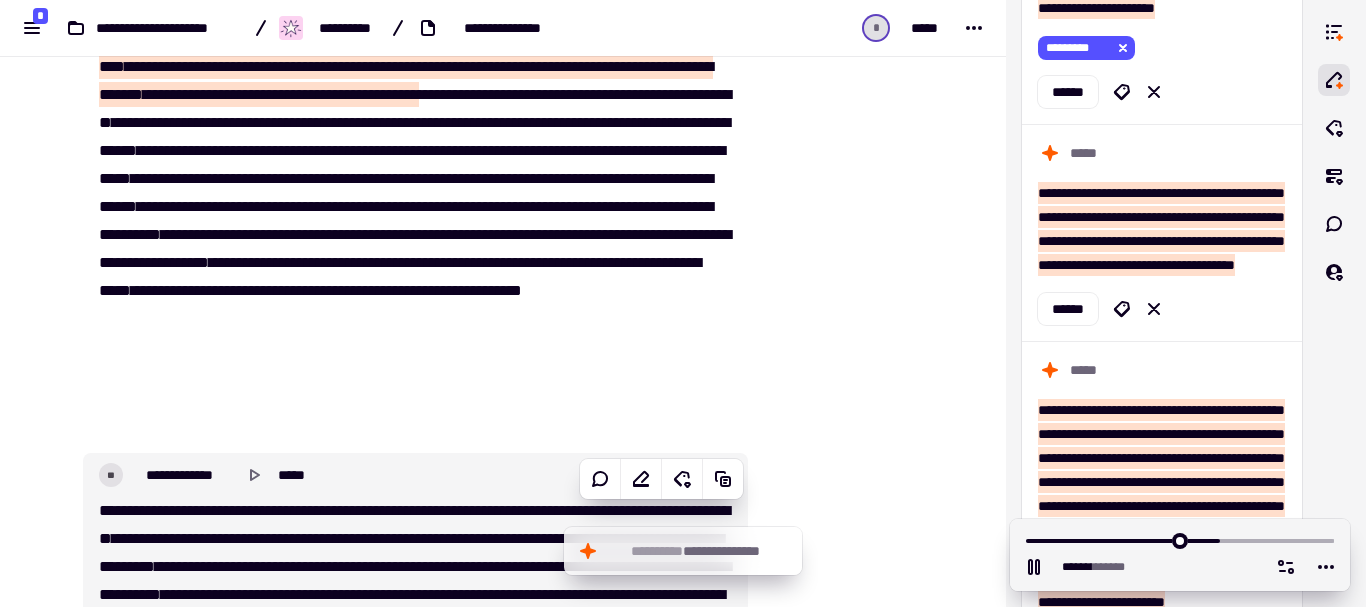 click on "******" at bounding box center [652, 510] 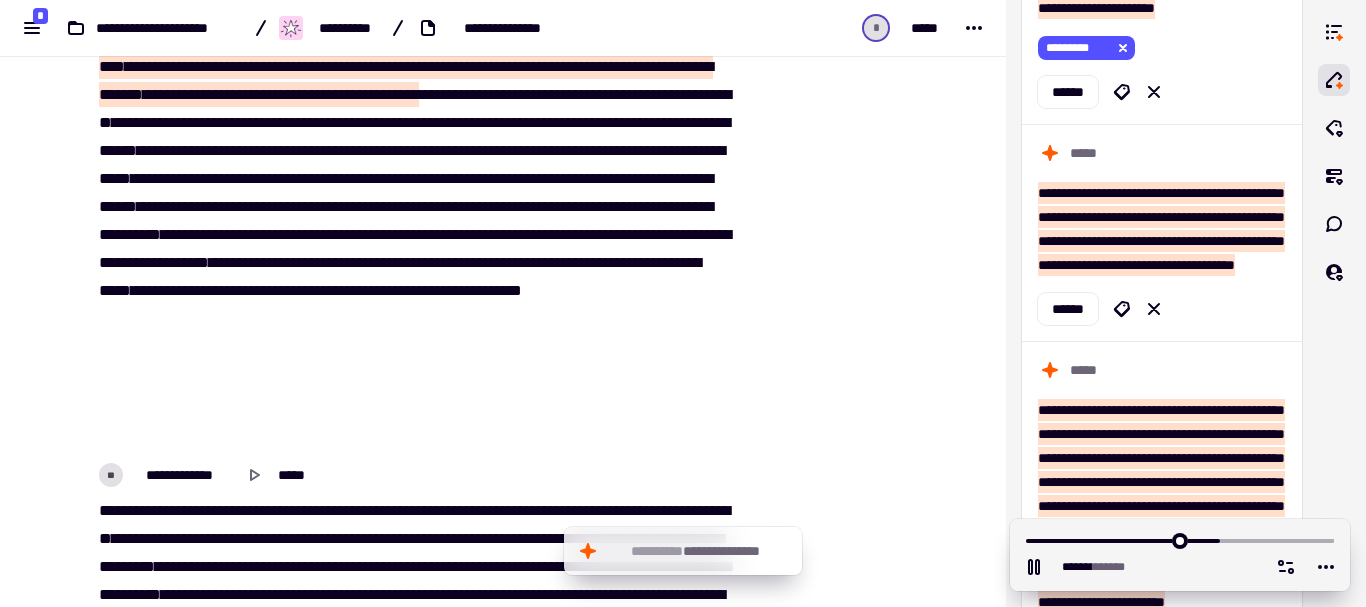 click on "**********" at bounding box center [415, 609] 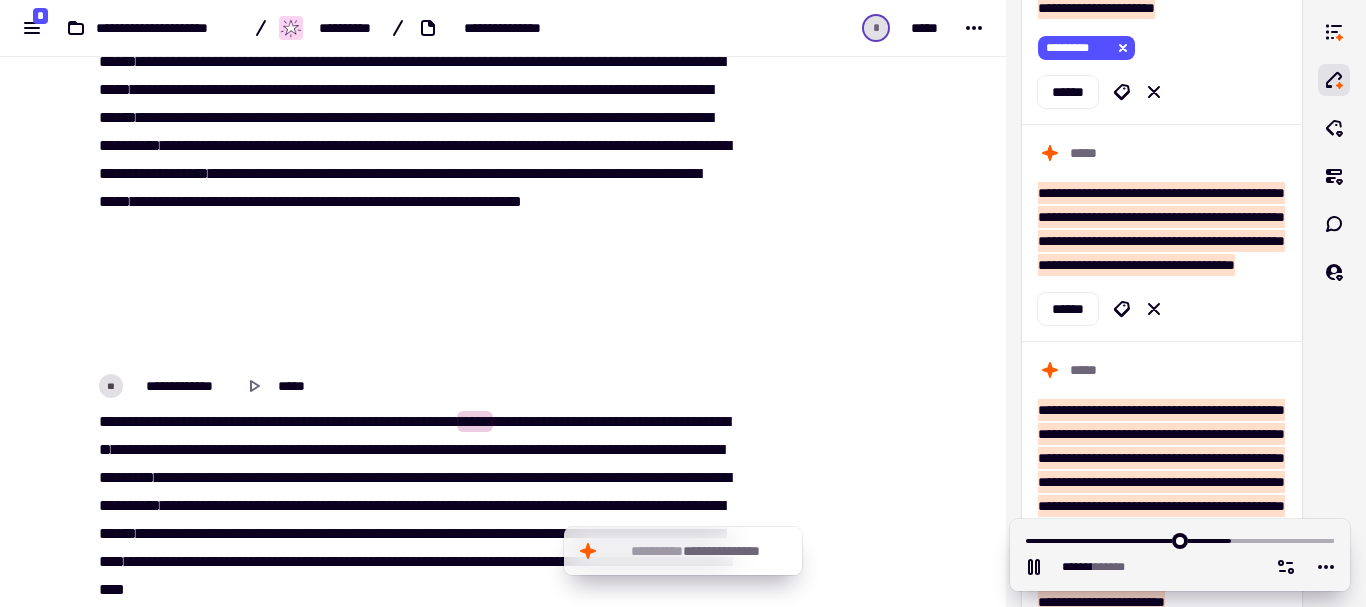 scroll, scrollTop: 10871, scrollLeft: 0, axis: vertical 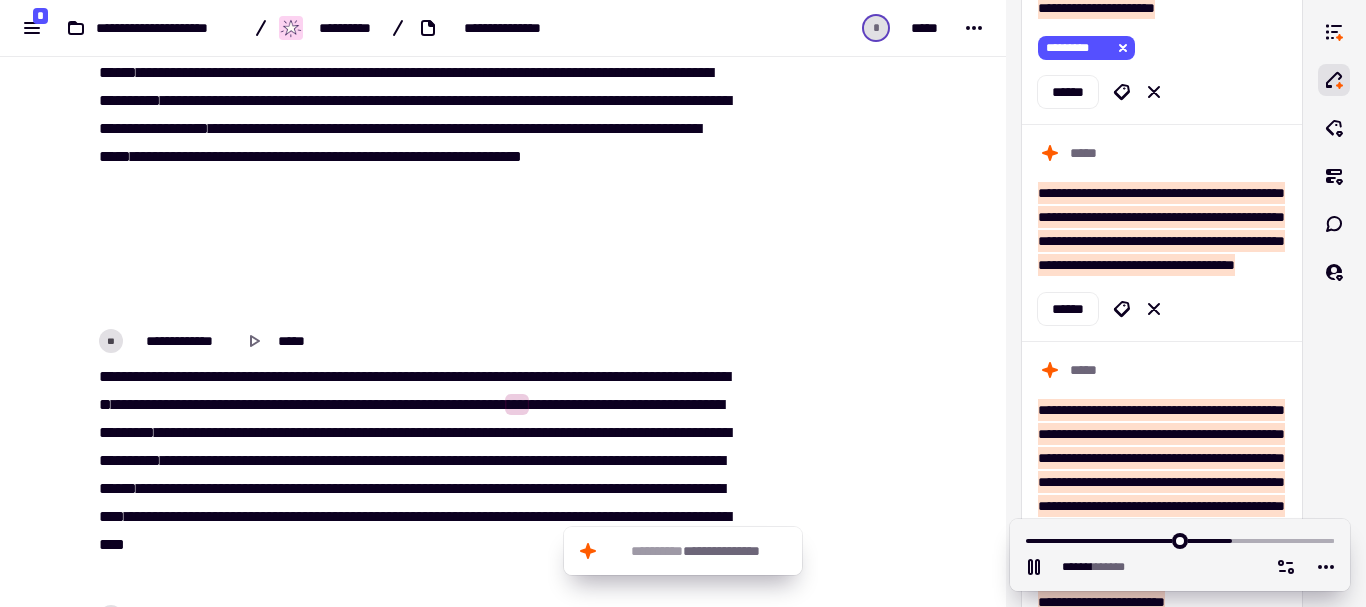 click on "**********" at bounding box center [415, 475] 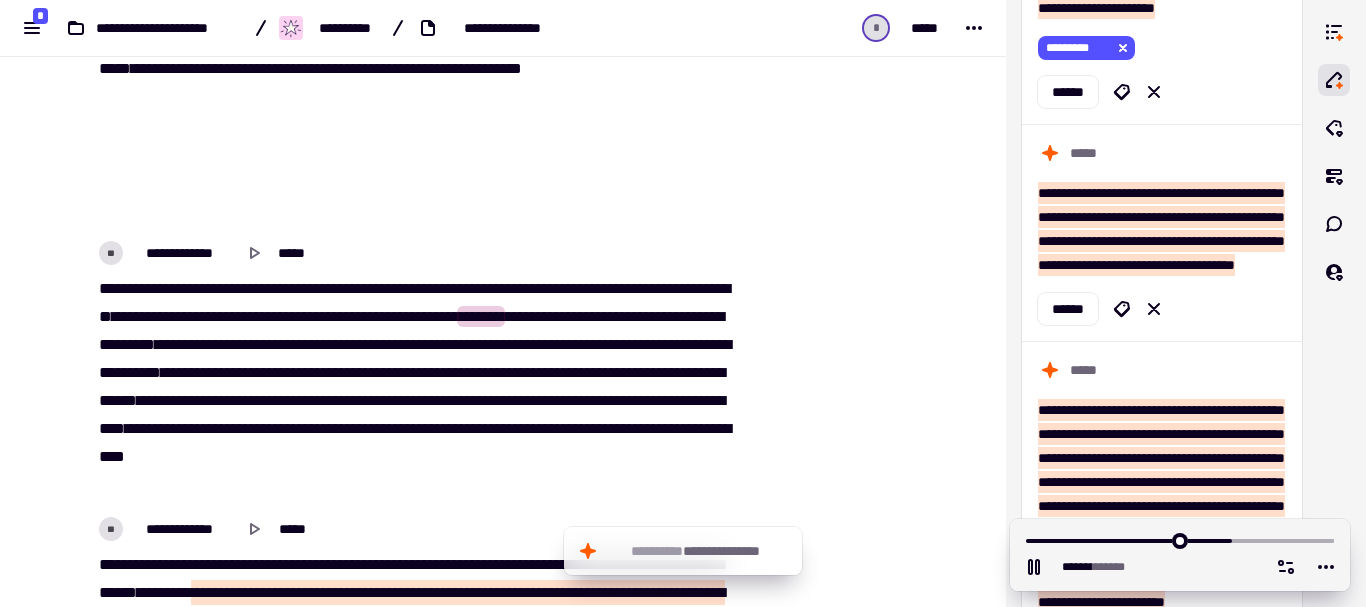 scroll, scrollTop: 11004, scrollLeft: 0, axis: vertical 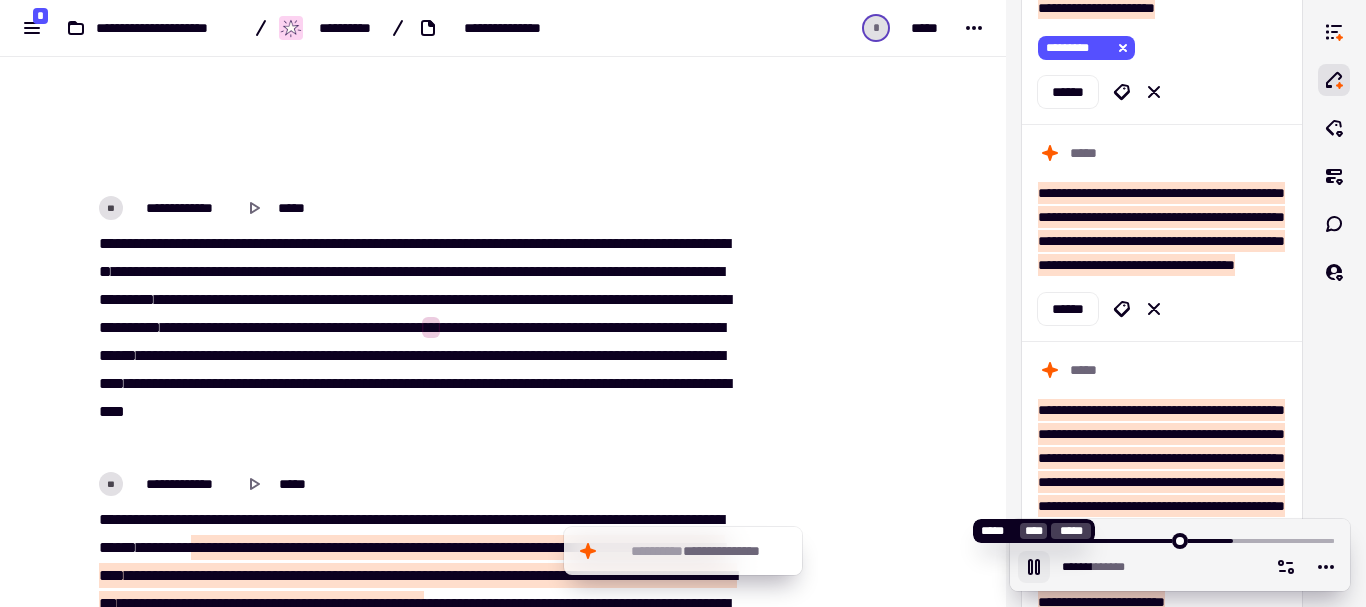 click 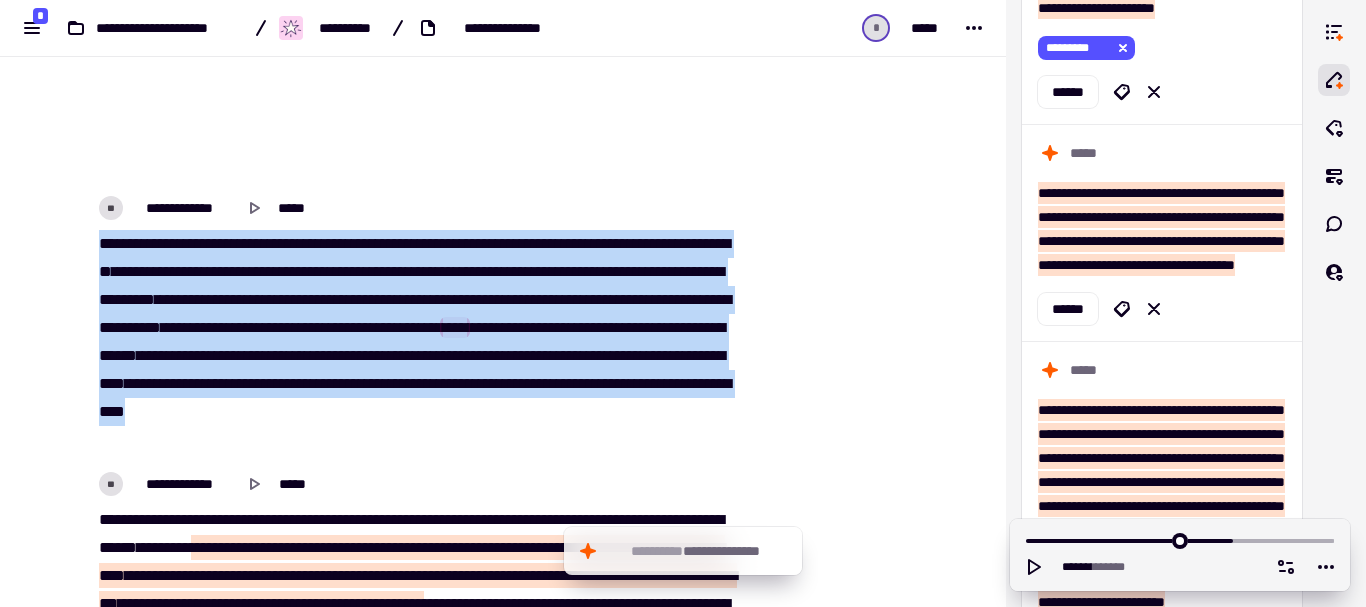 drag, startPoint x: 93, startPoint y: 241, endPoint x: 292, endPoint y: 452, distance: 290.03793 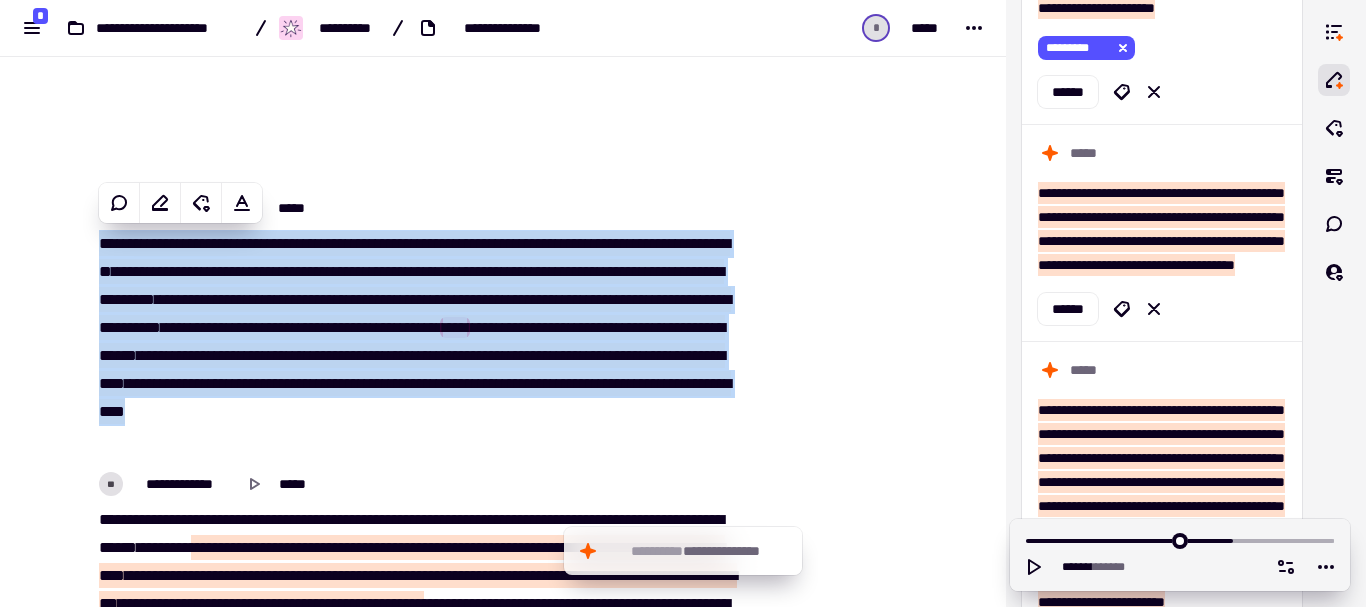 copy on "**********" 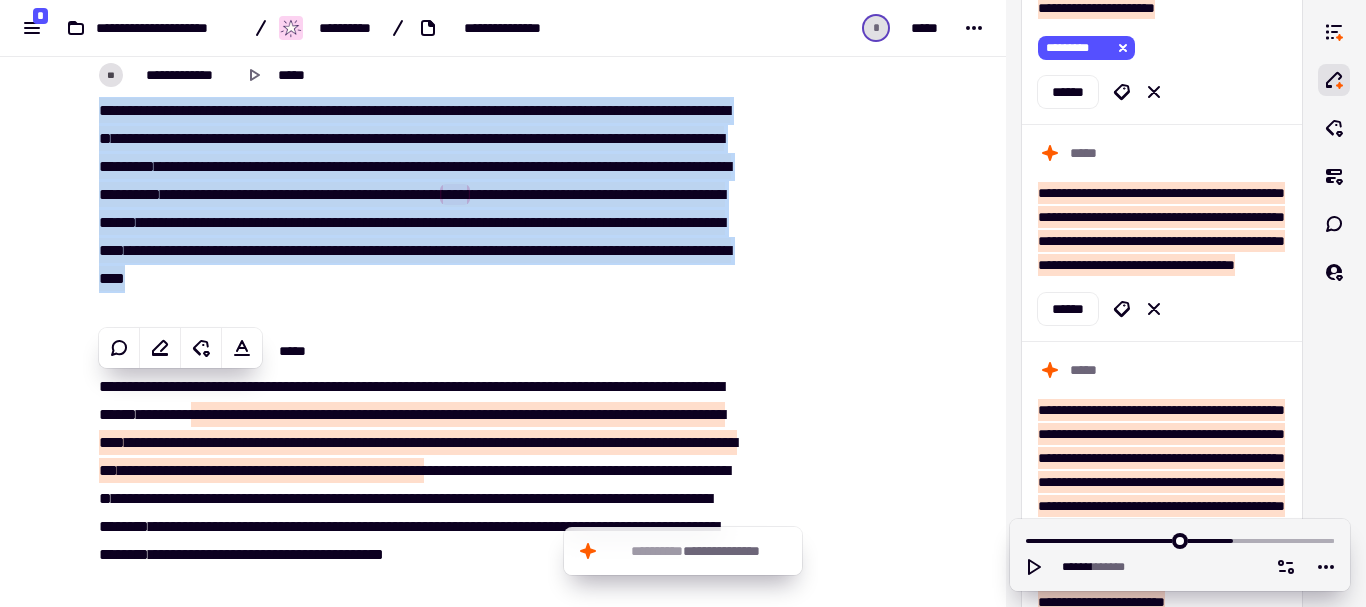 click on "**********" at bounding box center [415, 467] 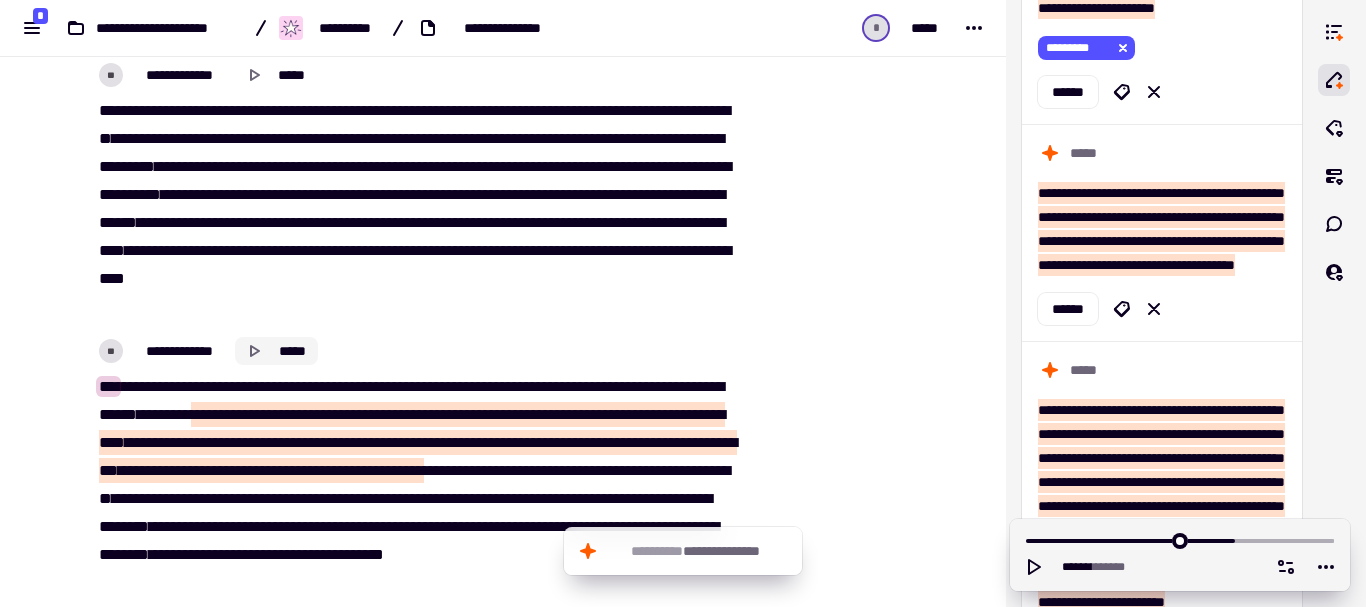 click 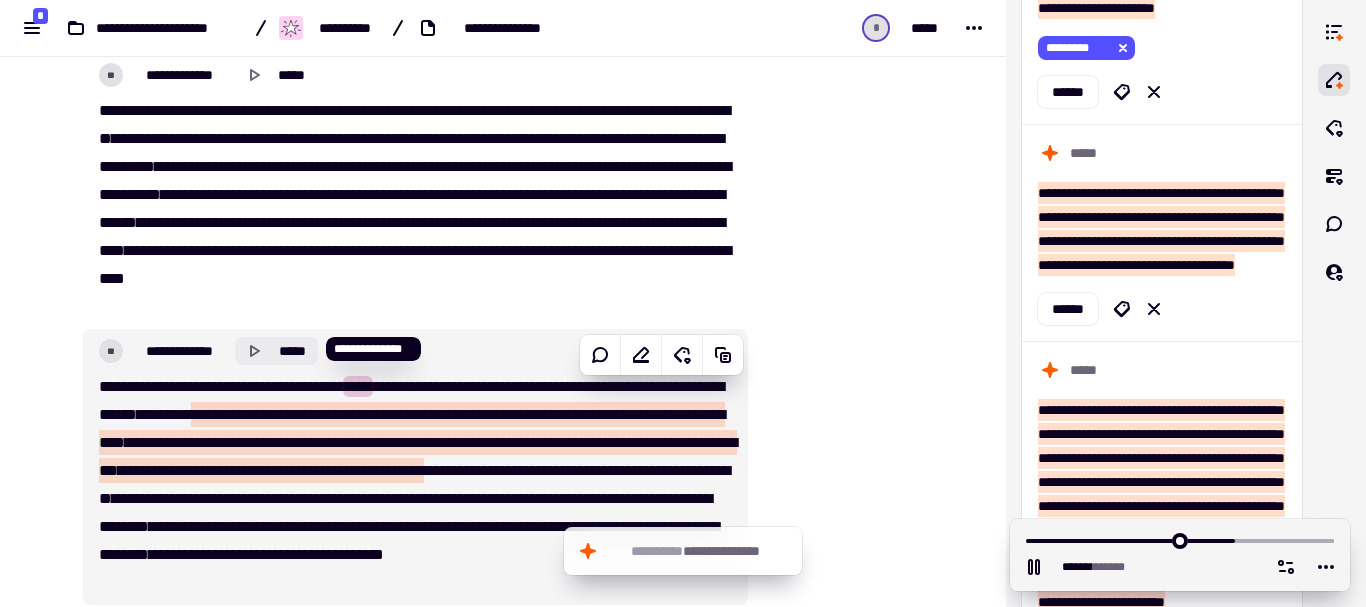 click 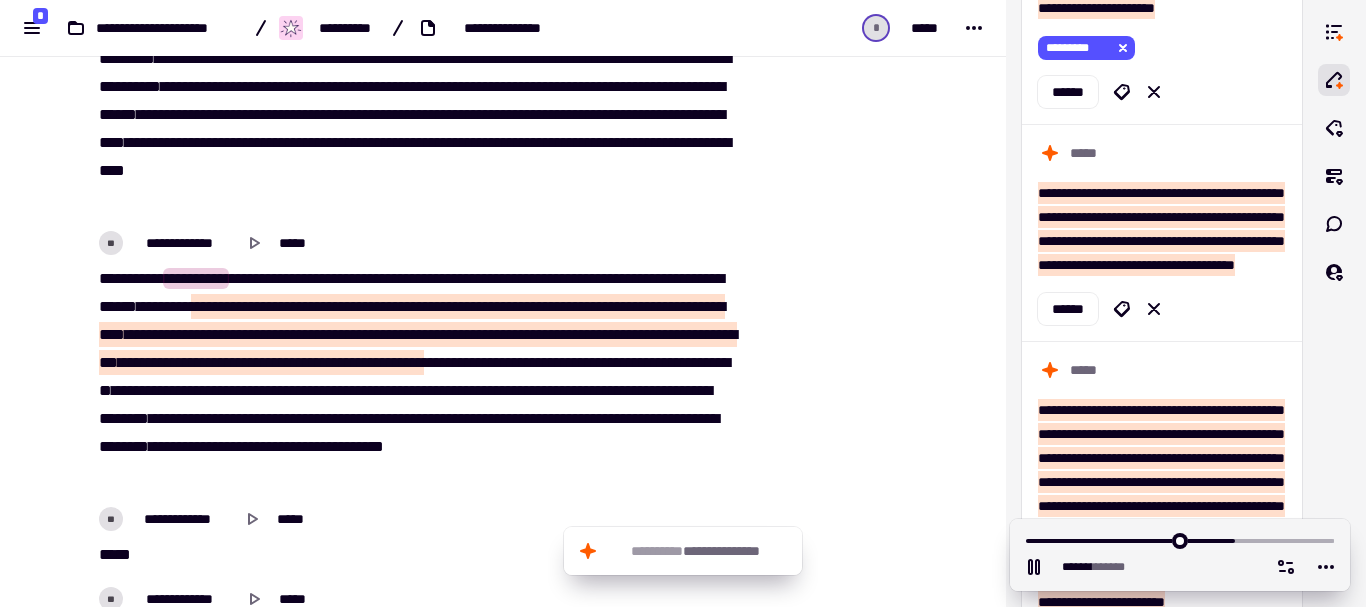scroll, scrollTop: 11404, scrollLeft: 0, axis: vertical 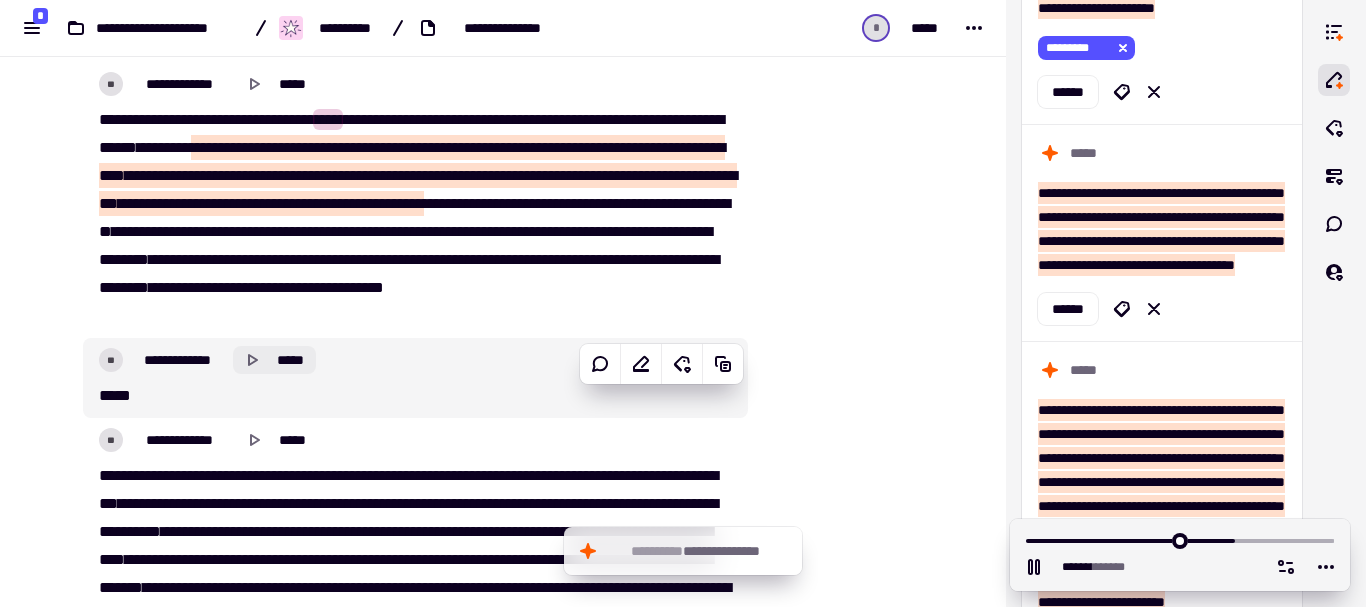 click 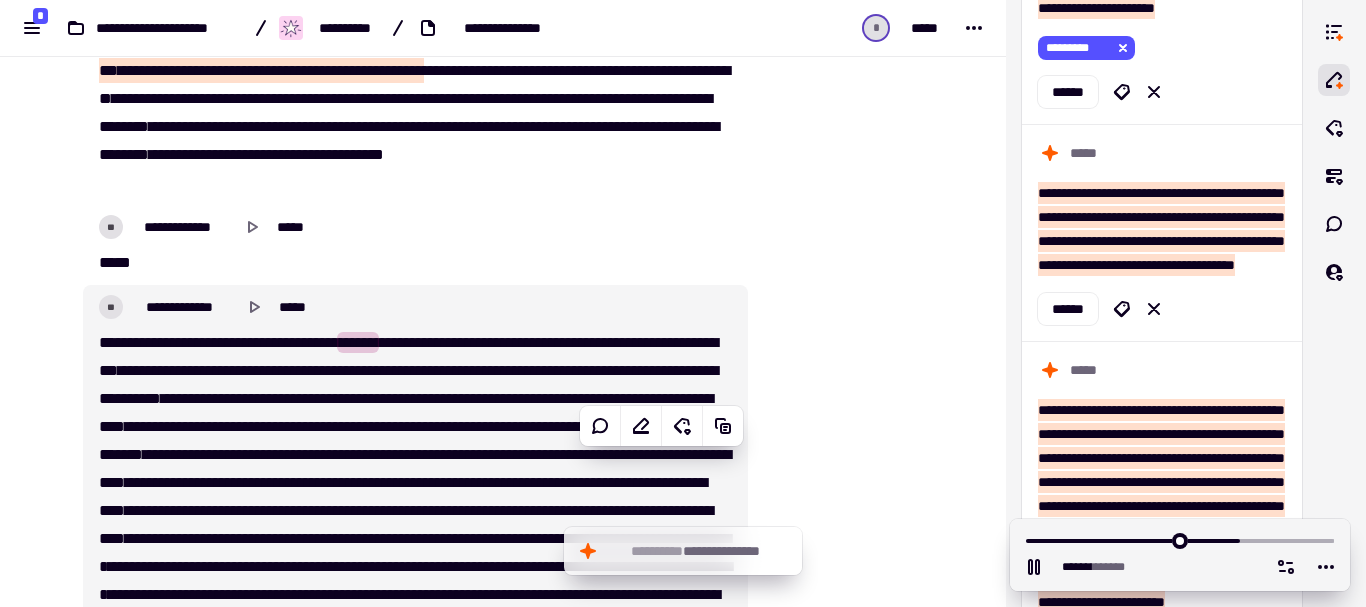 scroll, scrollTop: 11671, scrollLeft: 0, axis: vertical 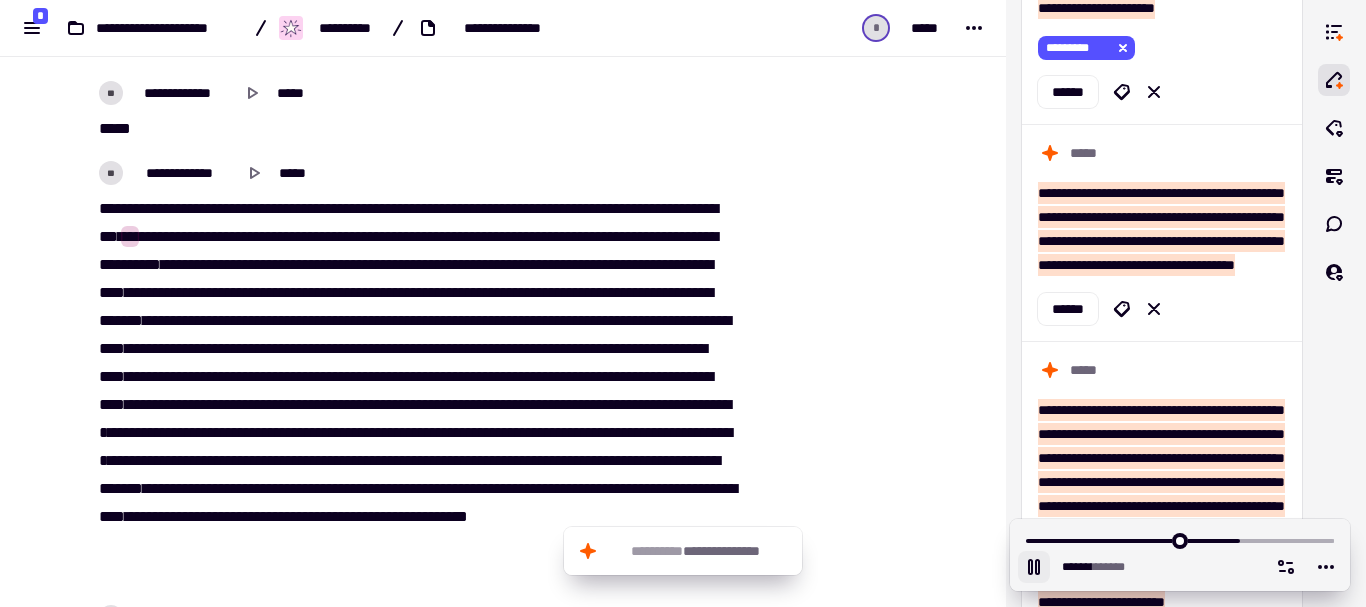 click 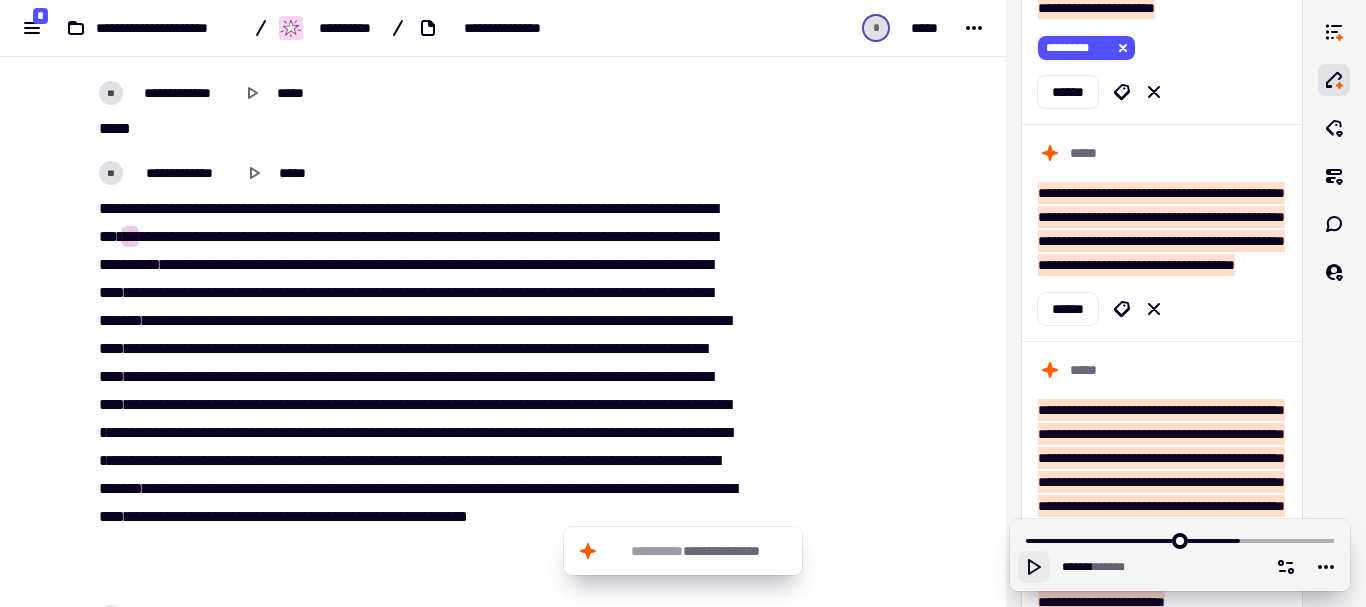 click 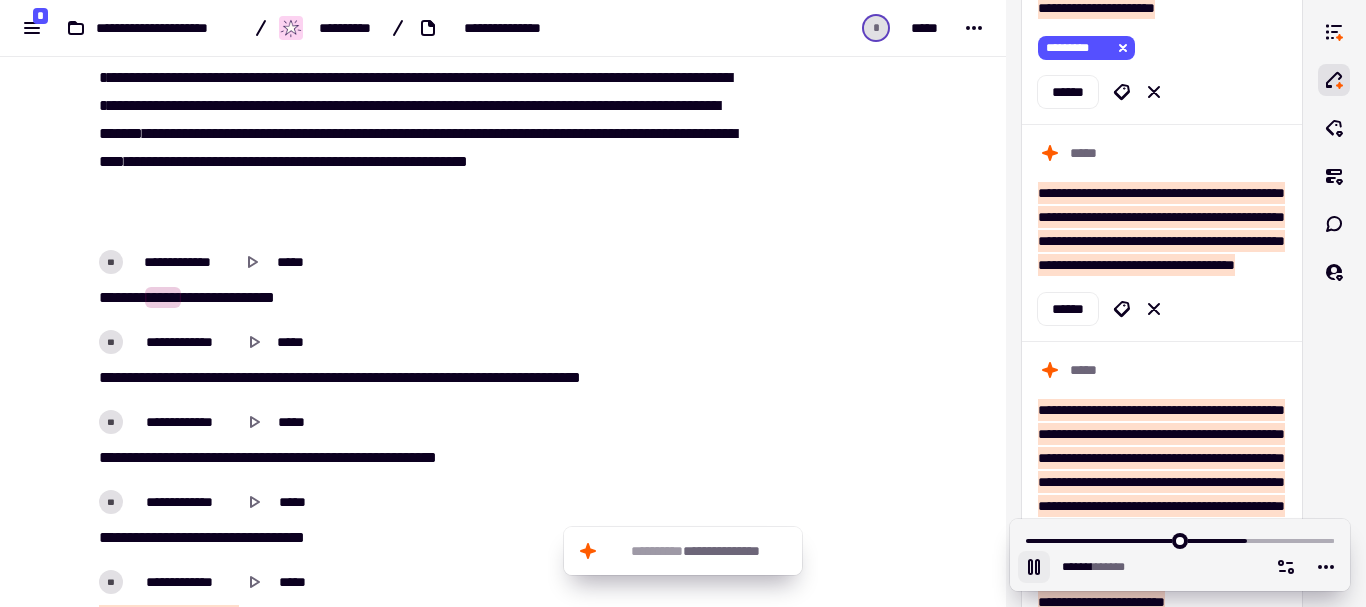 scroll, scrollTop: 12071, scrollLeft: 0, axis: vertical 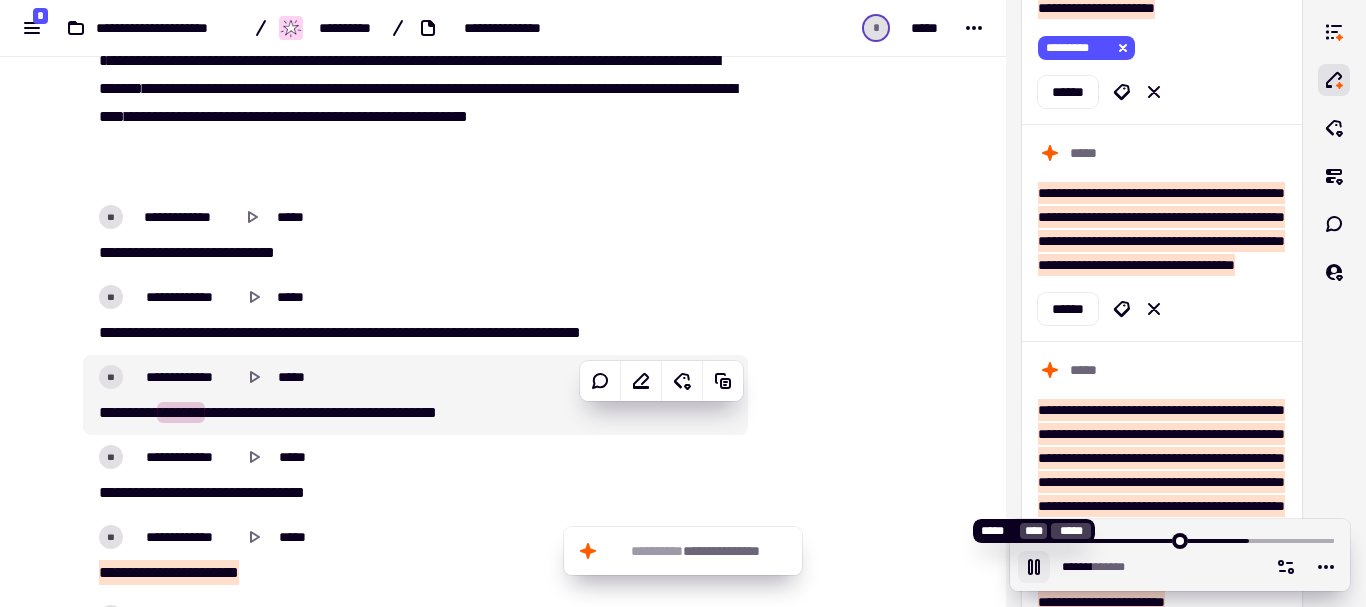 click 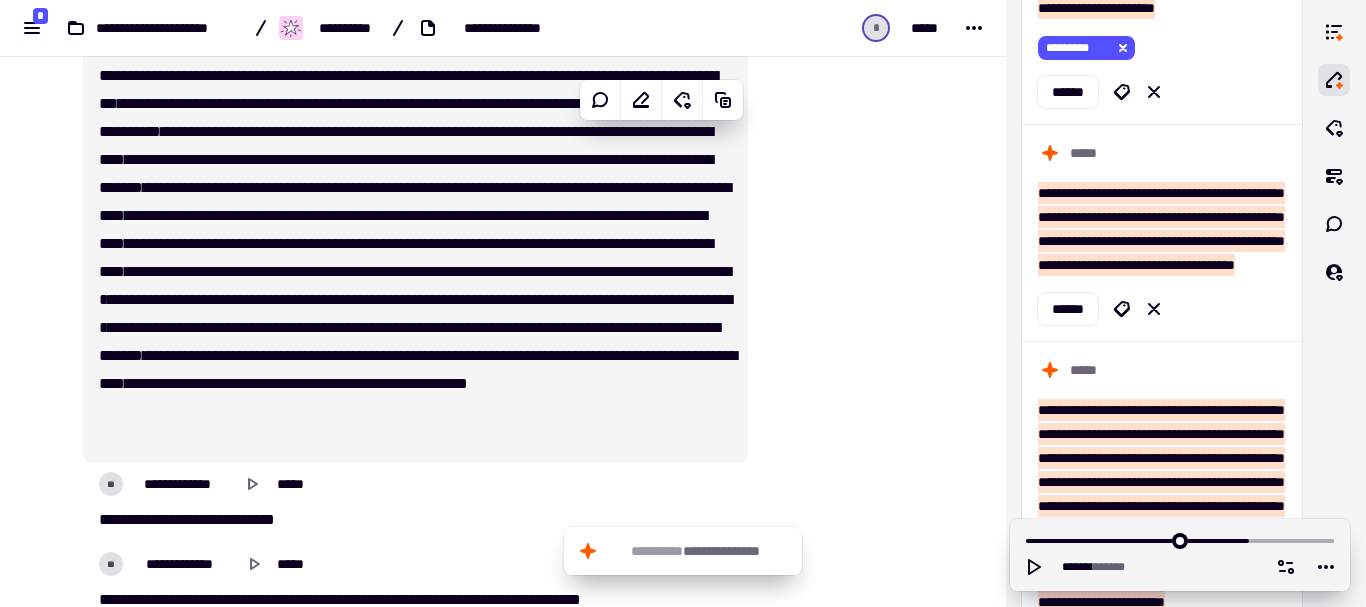 scroll, scrollTop: 11671, scrollLeft: 0, axis: vertical 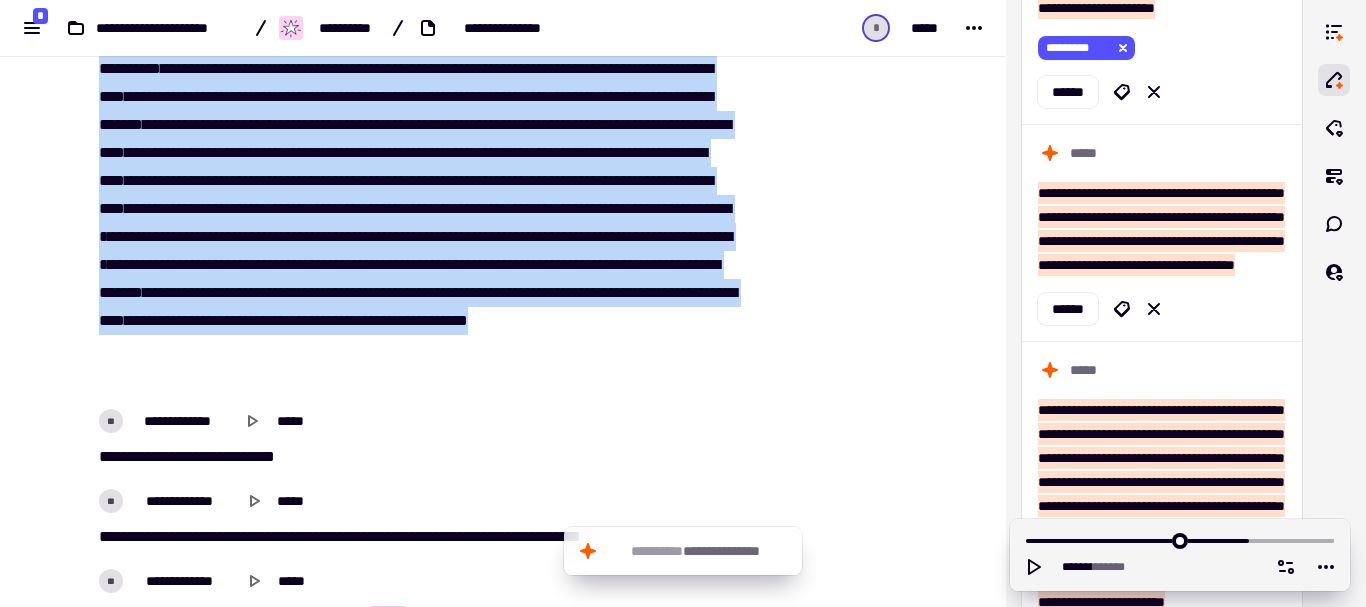 drag, startPoint x: 86, startPoint y: 214, endPoint x: 685, endPoint y: 378, distance: 621.0451 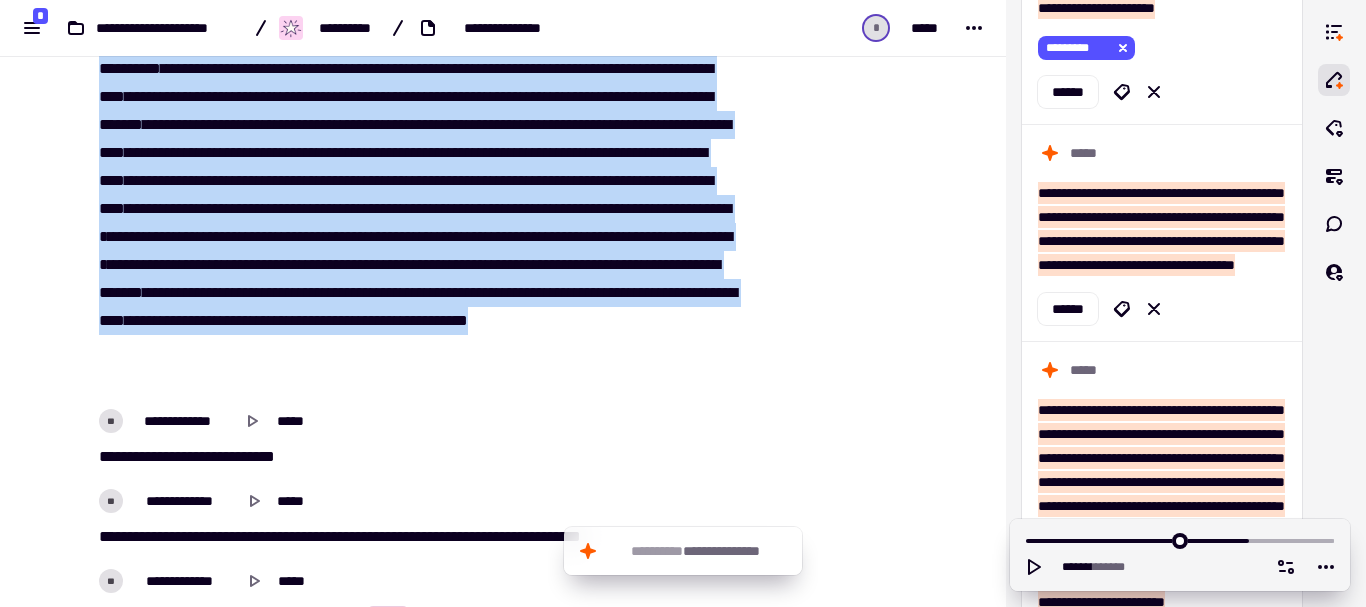 click on "**********" at bounding box center [415, 195] 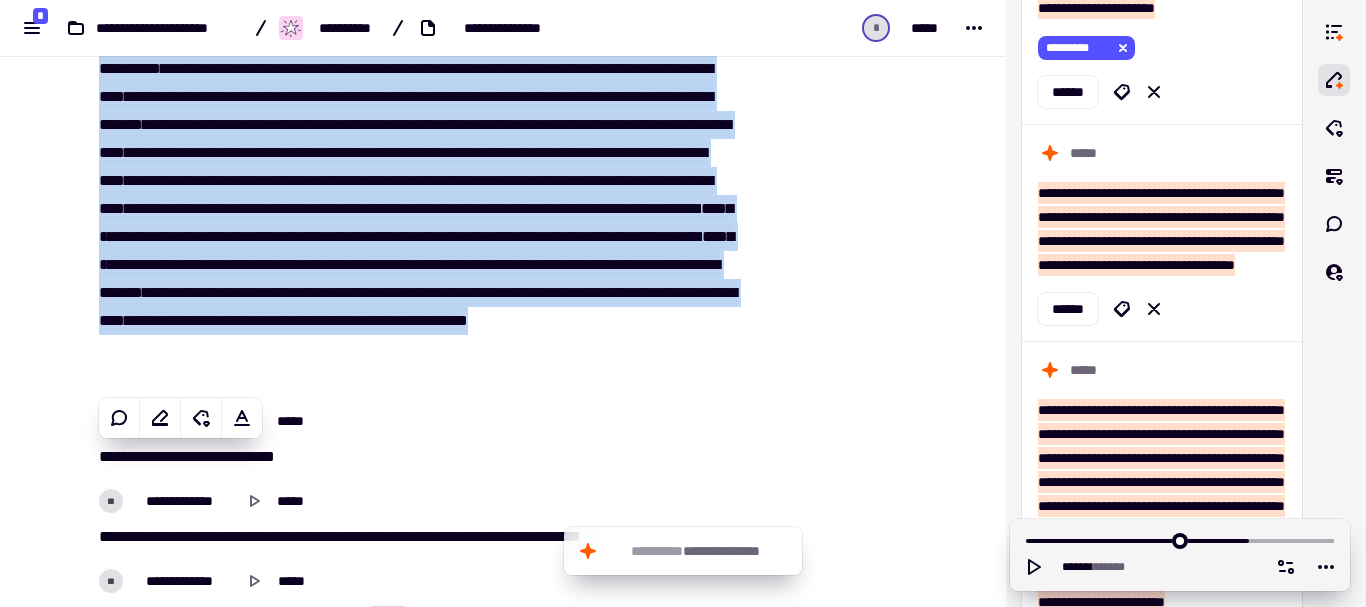 copy on "**********" 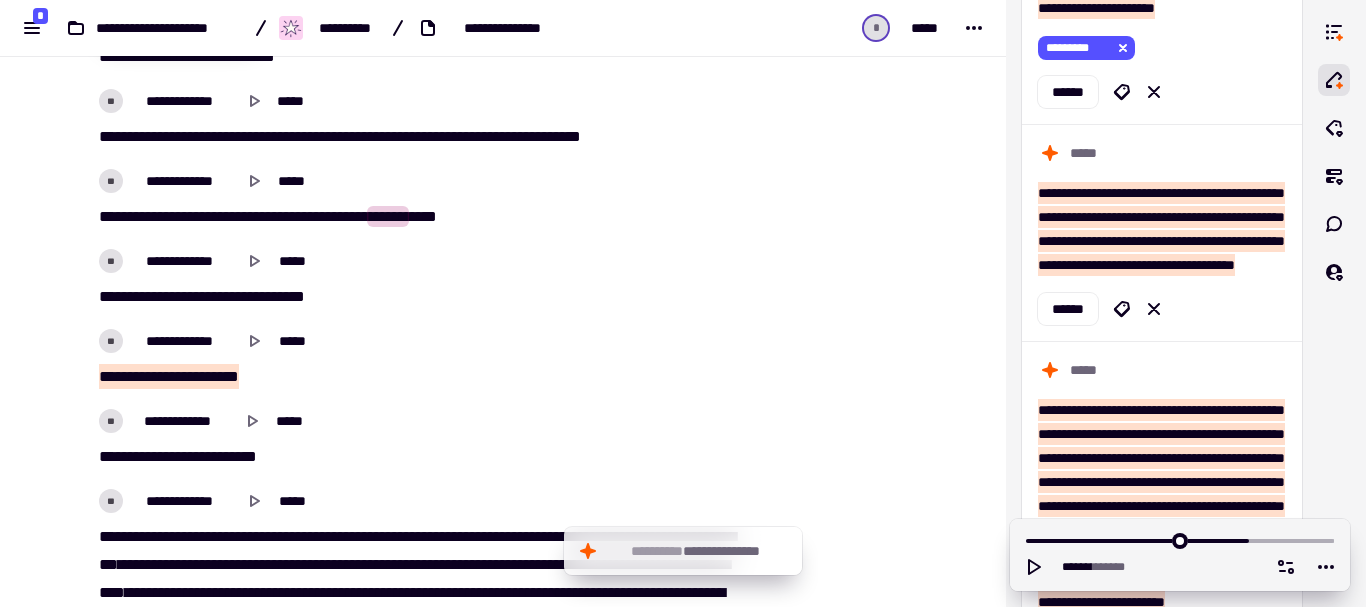 scroll, scrollTop: 12400, scrollLeft: 0, axis: vertical 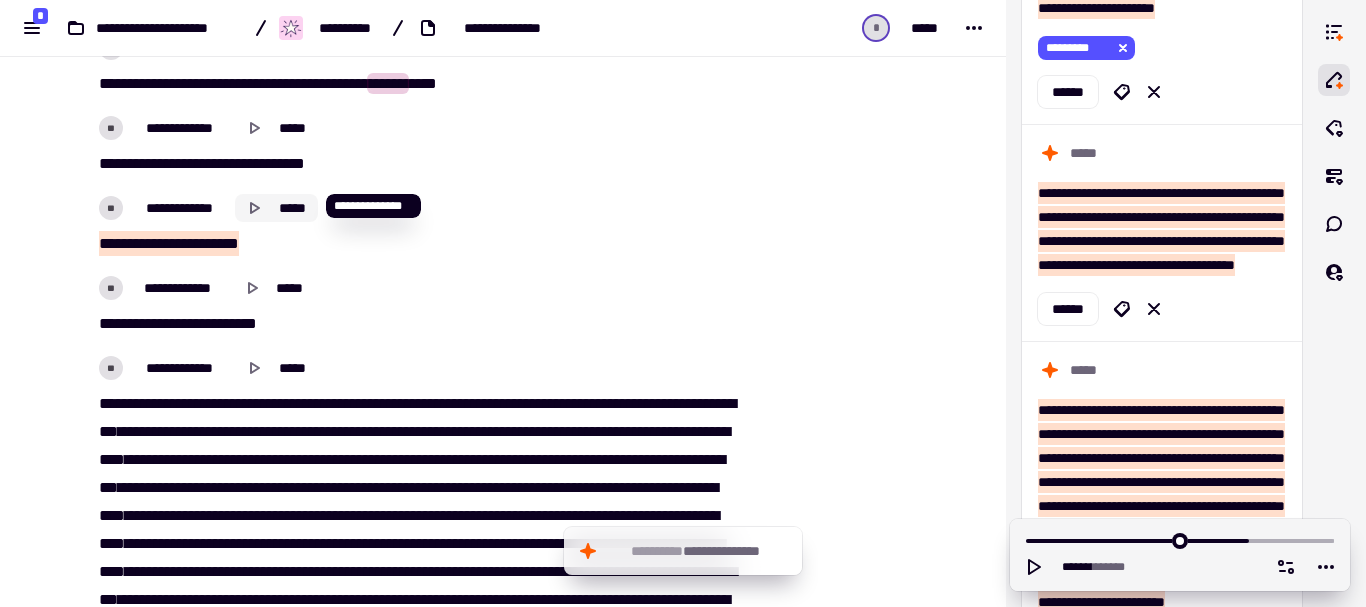 click on "*****" 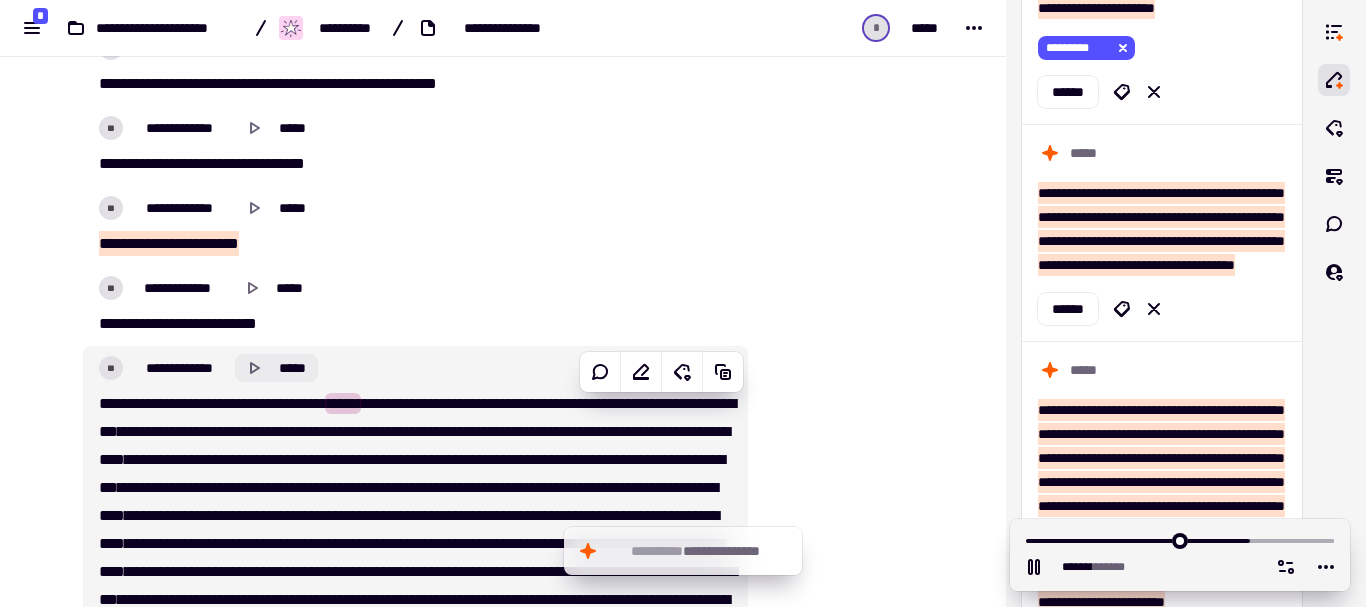 click 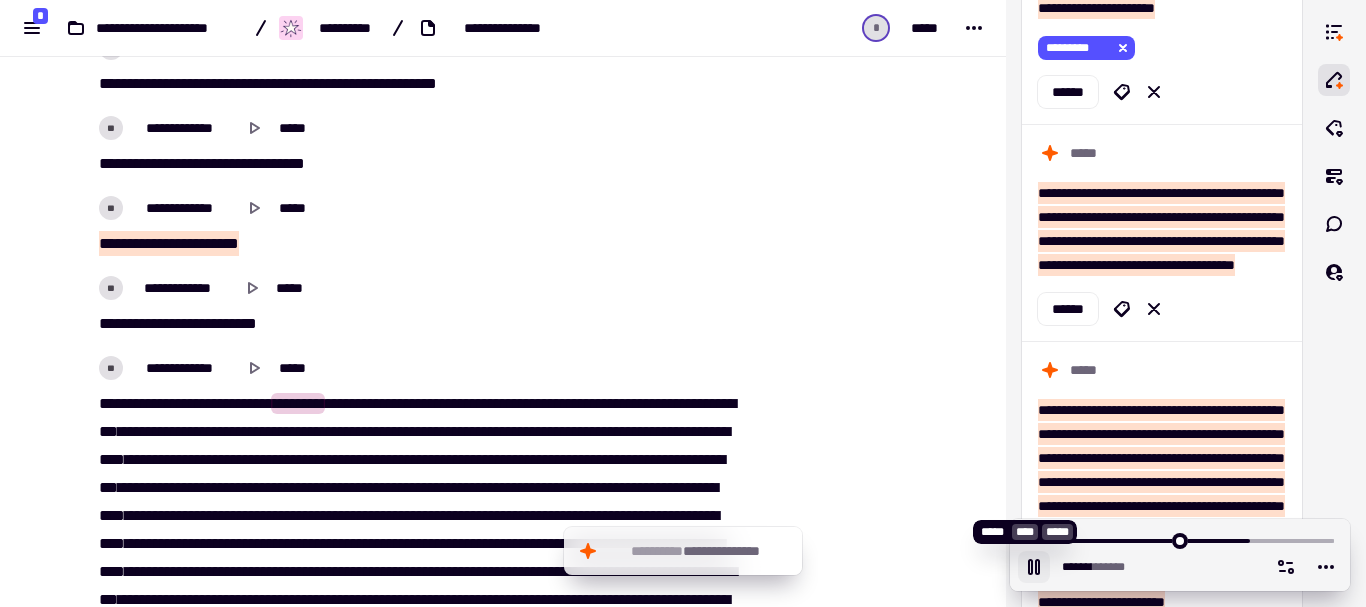 click 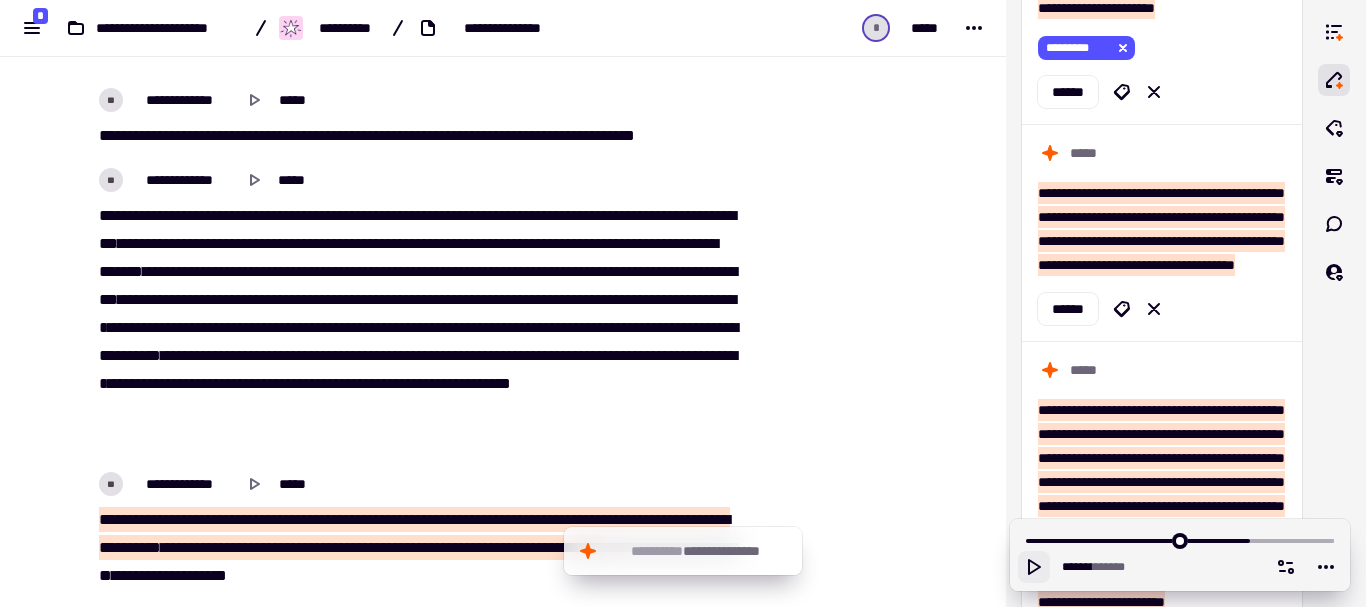 scroll, scrollTop: 13867, scrollLeft: 0, axis: vertical 